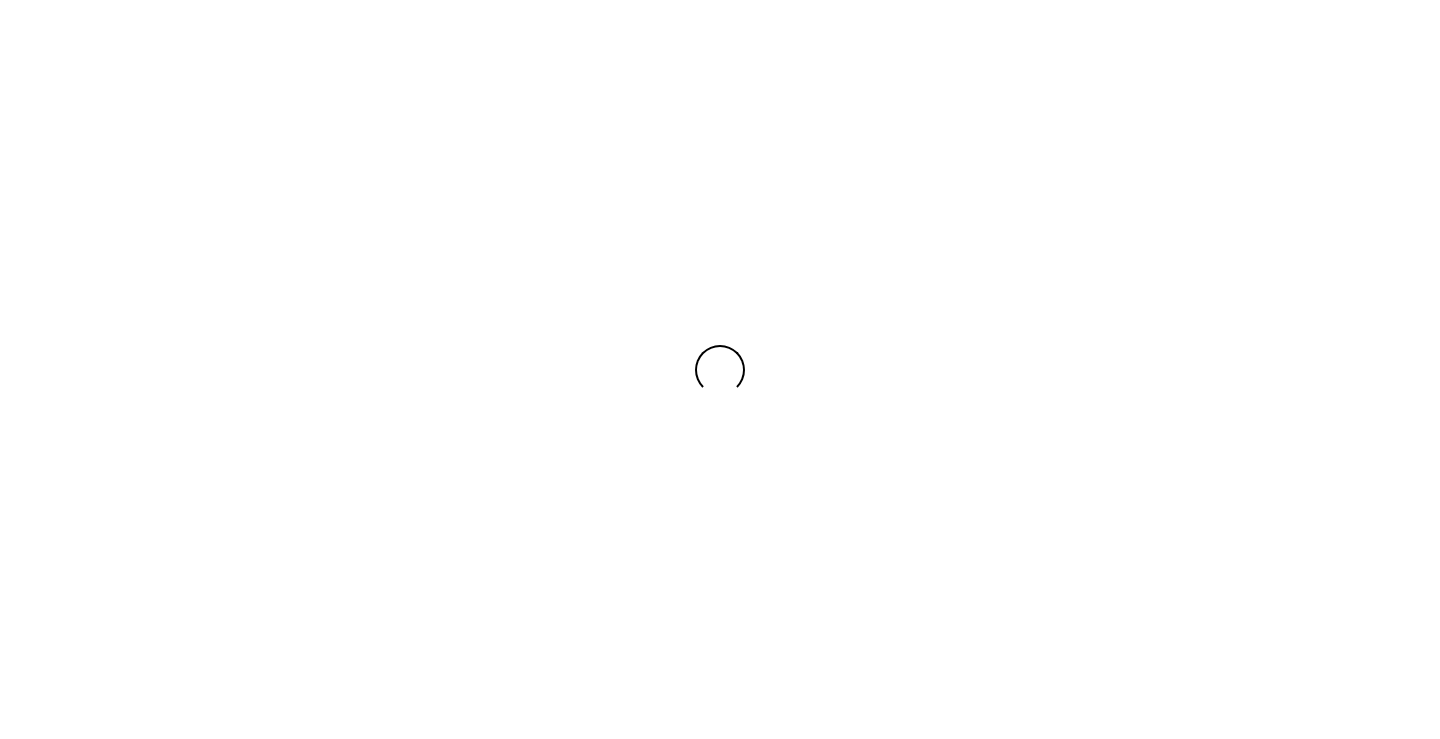 scroll, scrollTop: 0, scrollLeft: 0, axis: both 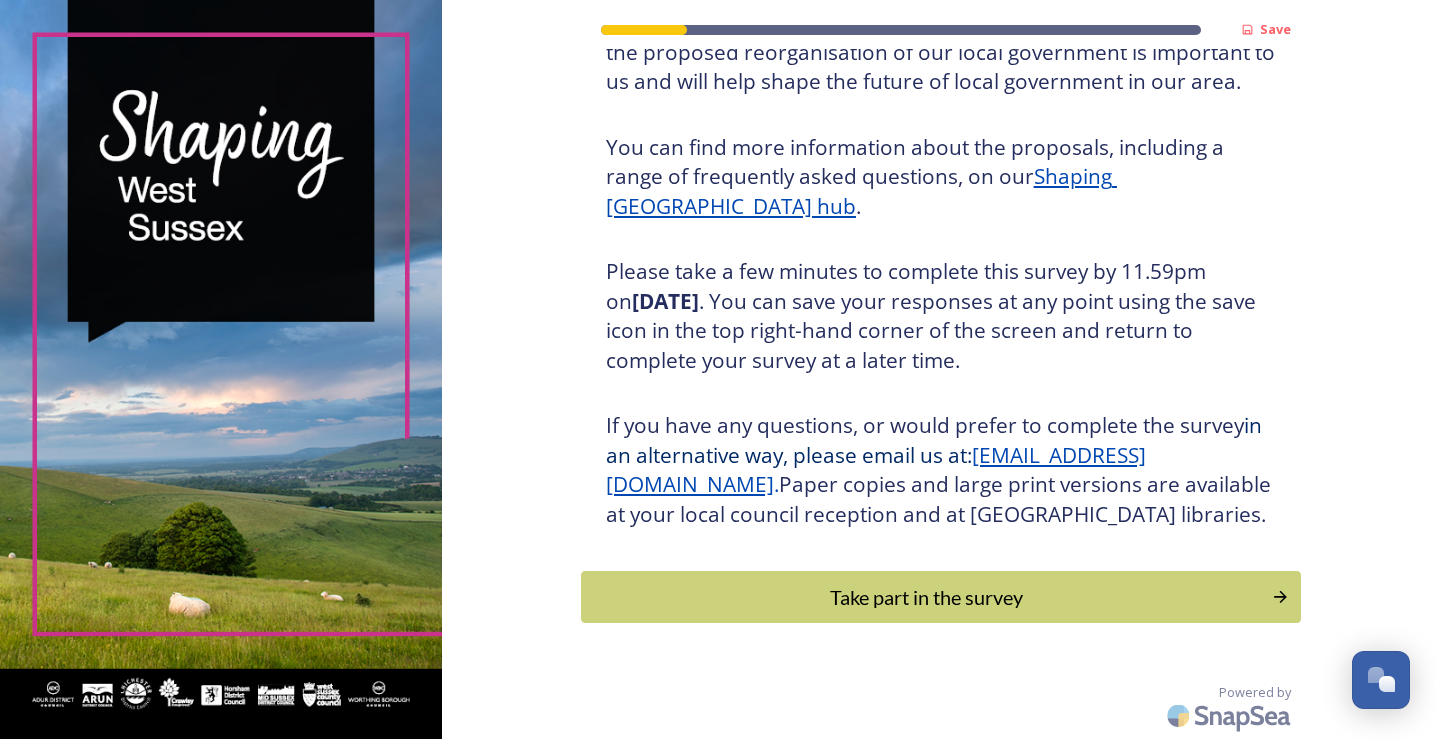 drag, startPoint x: 901, startPoint y: 589, endPoint x: 892, endPoint y: 566, distance: 24.698177 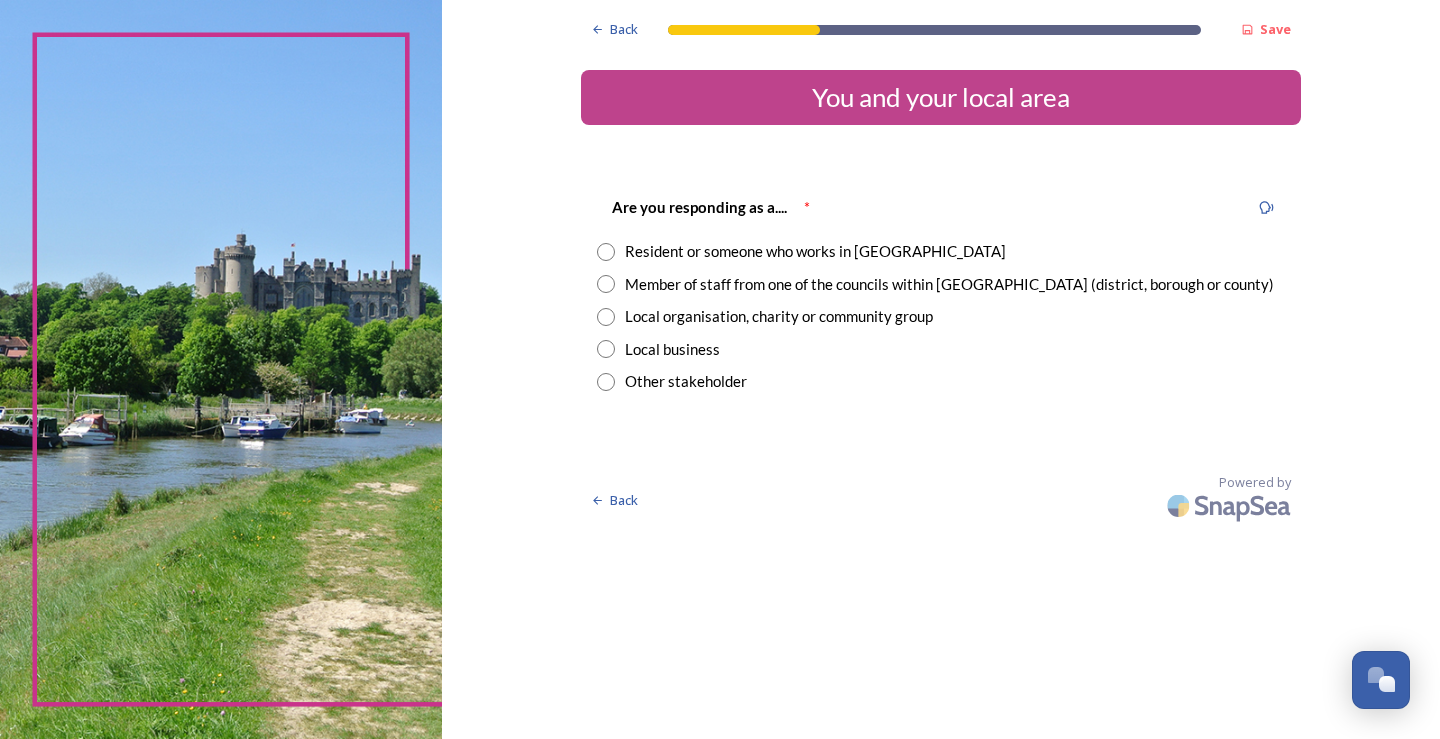 click on "Member of staff from one of the councils within [GEOGRAPHIC_DATA] (district, borough or county)" at bounding box center (949, 284) 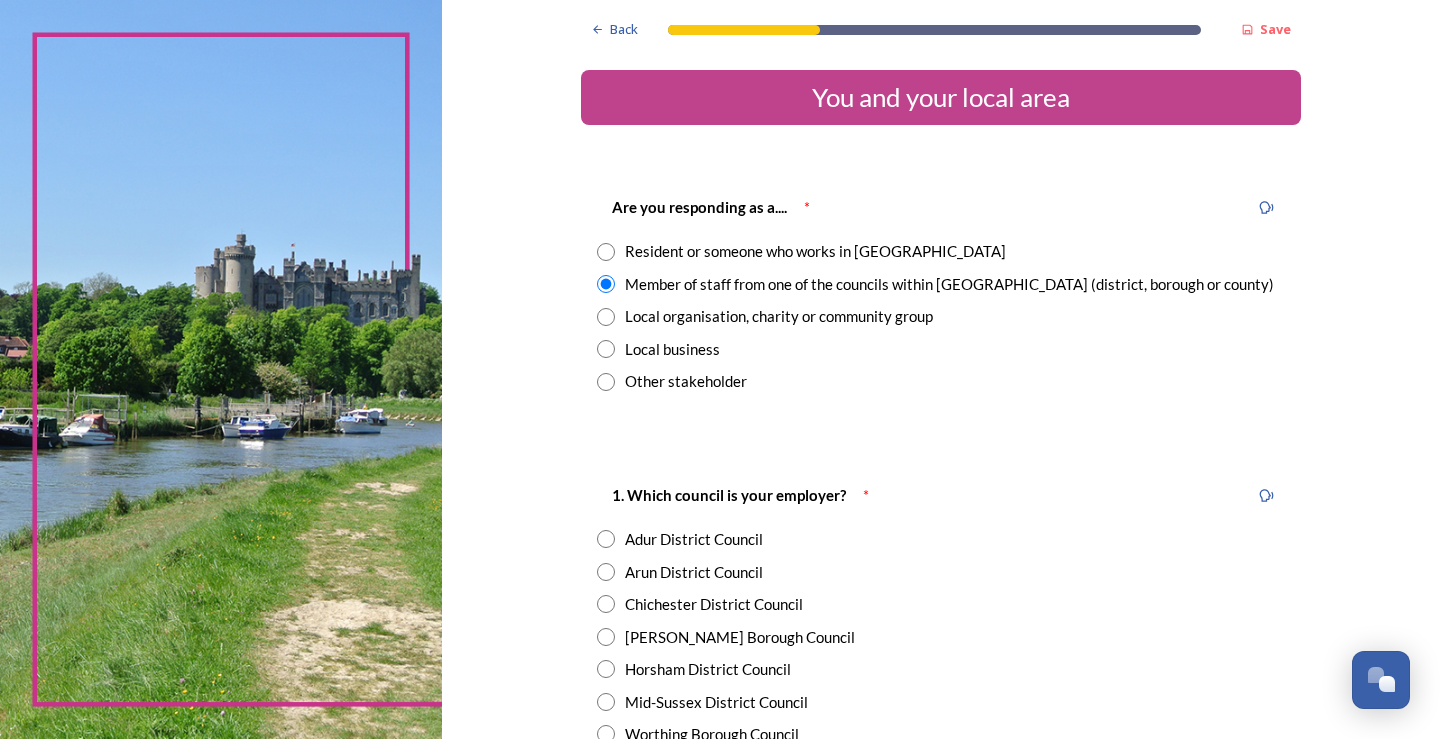 click on "Resident or someone who works in [GEOGRAPHIC_DATA]" at bounding box center [815, 251] 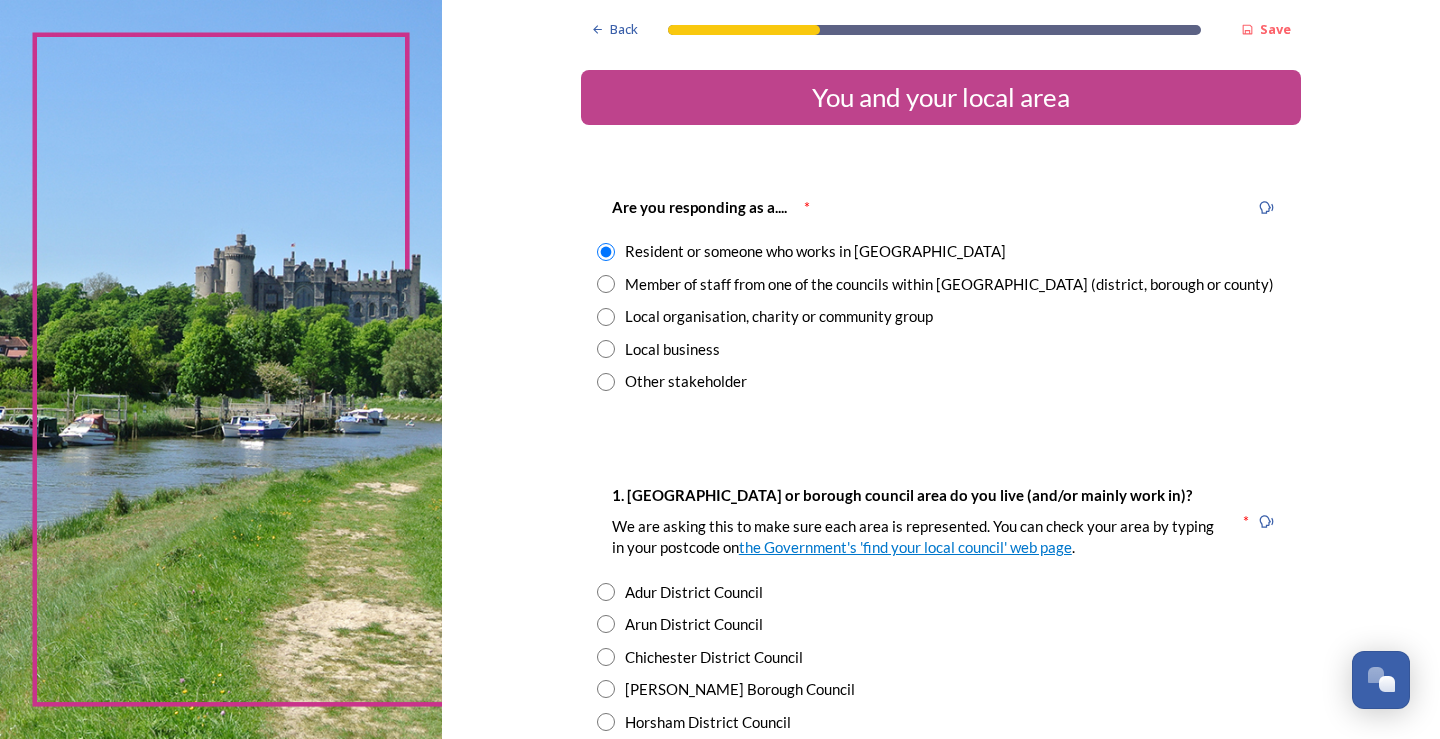 click on "Member of staff from one of the councils within [GEOGRAPHIC_DATA] (district, borough or county)" at bounding box center [949, 284] 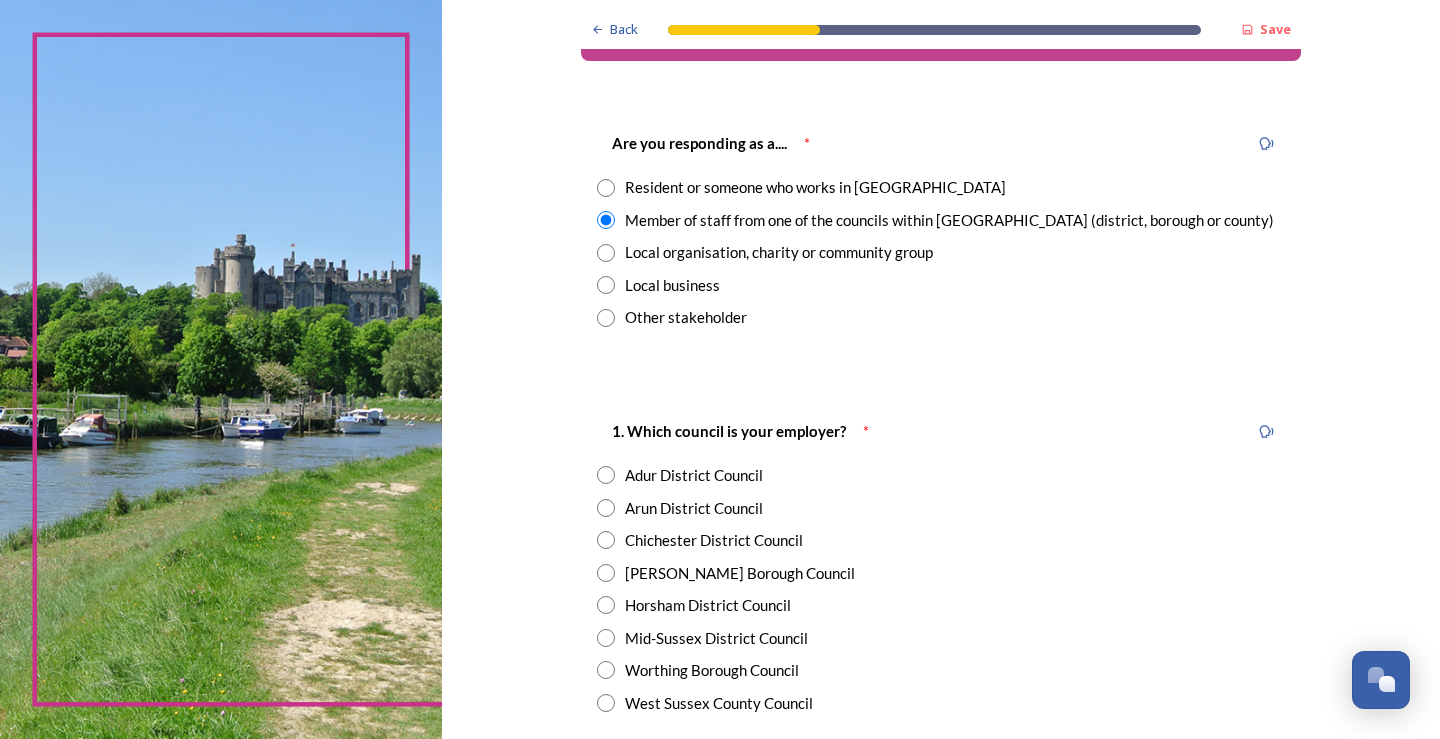 scroll, scrollTop: 100, scrollLeft: 0, axis: vertical 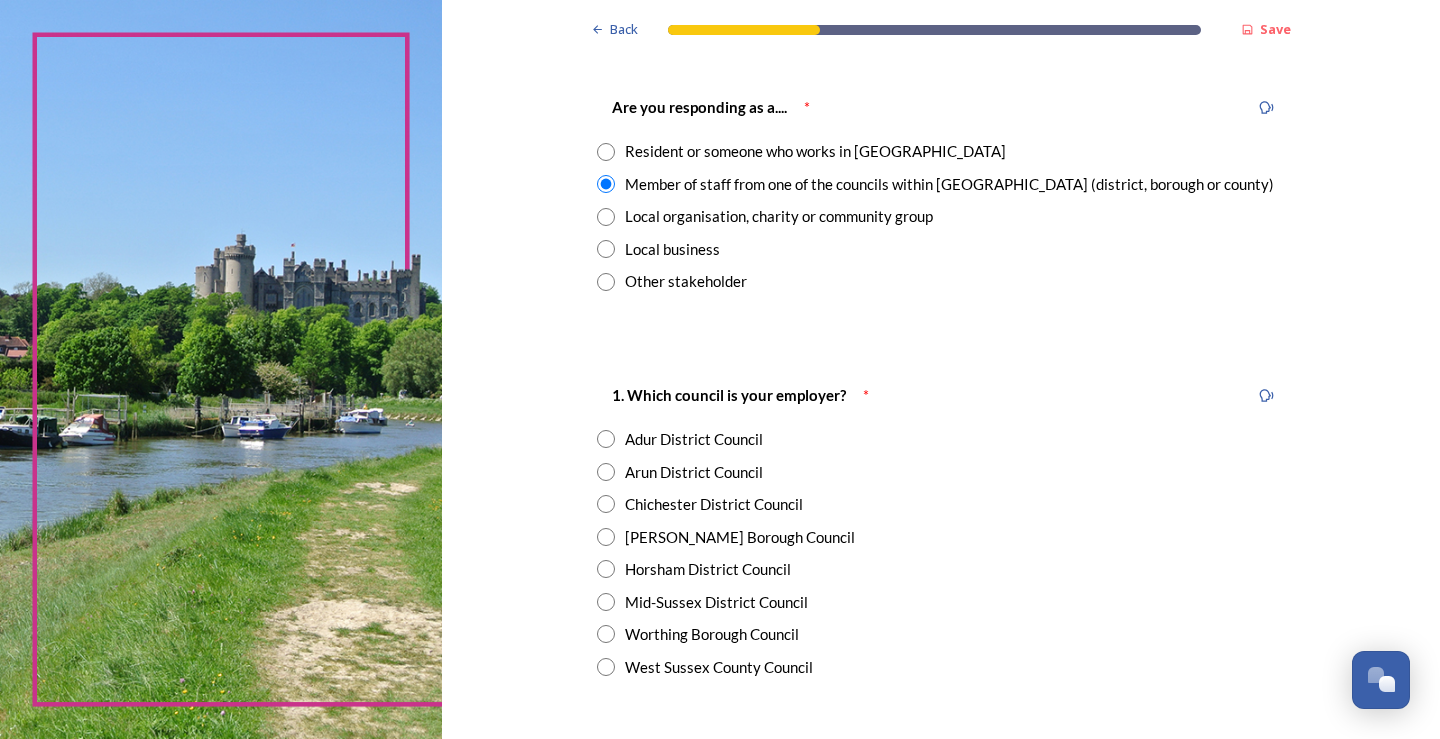 click on "Adur District Council" at bounding box center [694, 439] 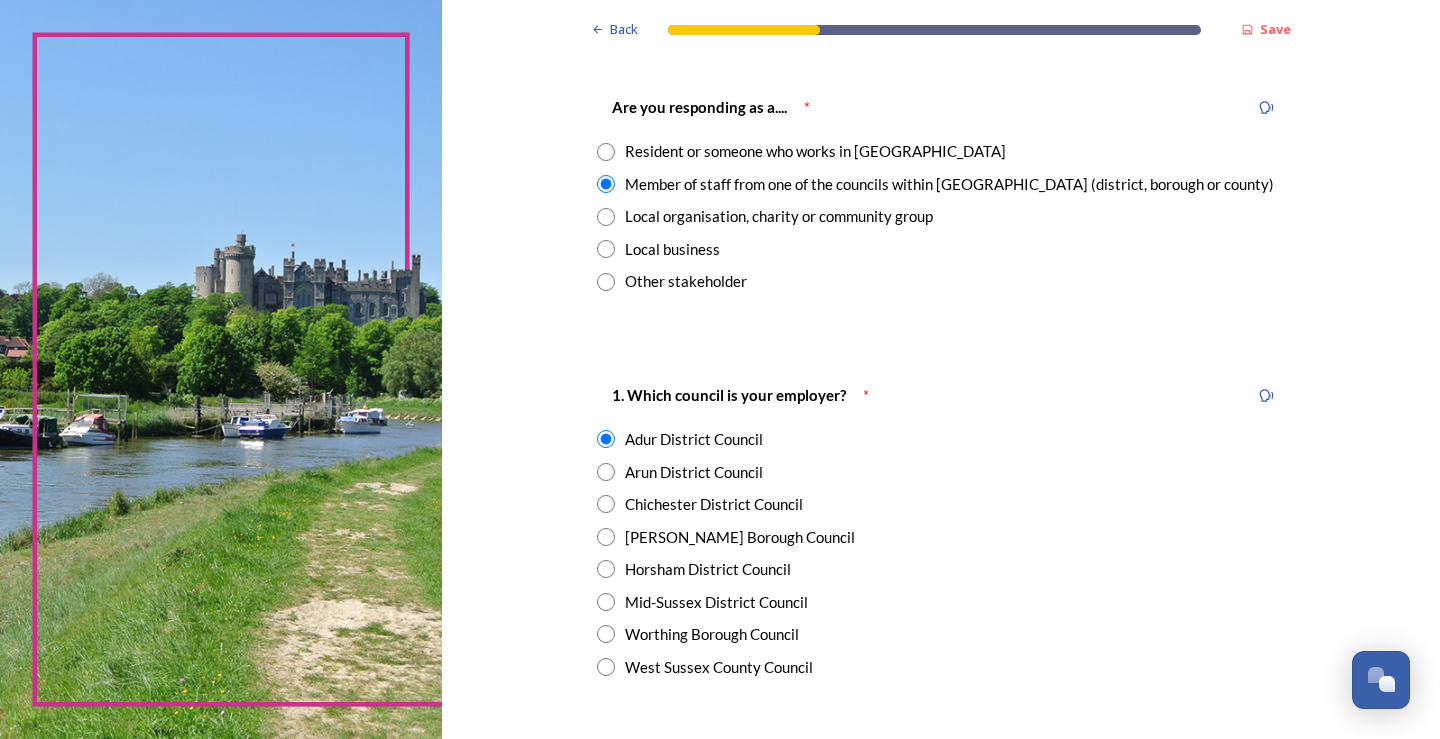click on "Worthing Borough Council" at bounding box center (712, 634) 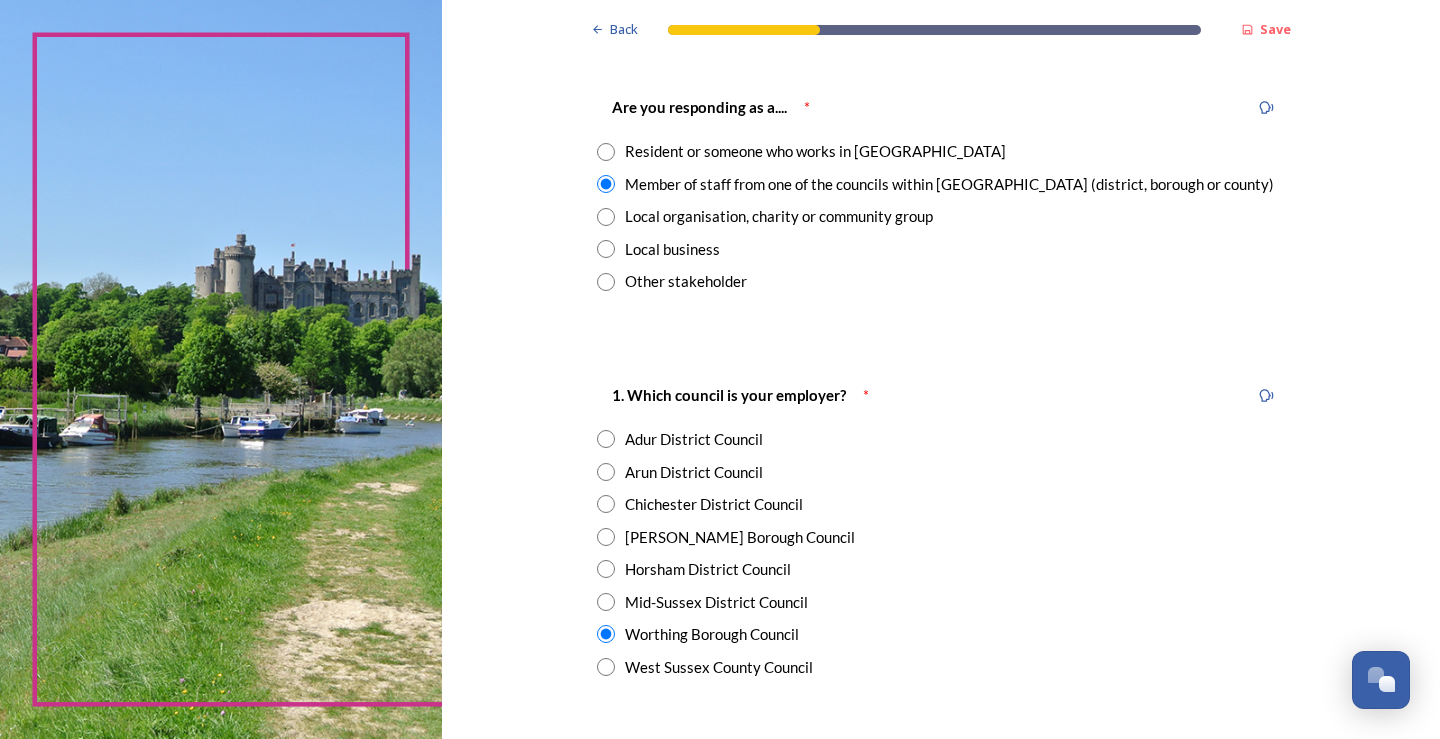 click on "Adur District Council" at bounding box center [694, 439] 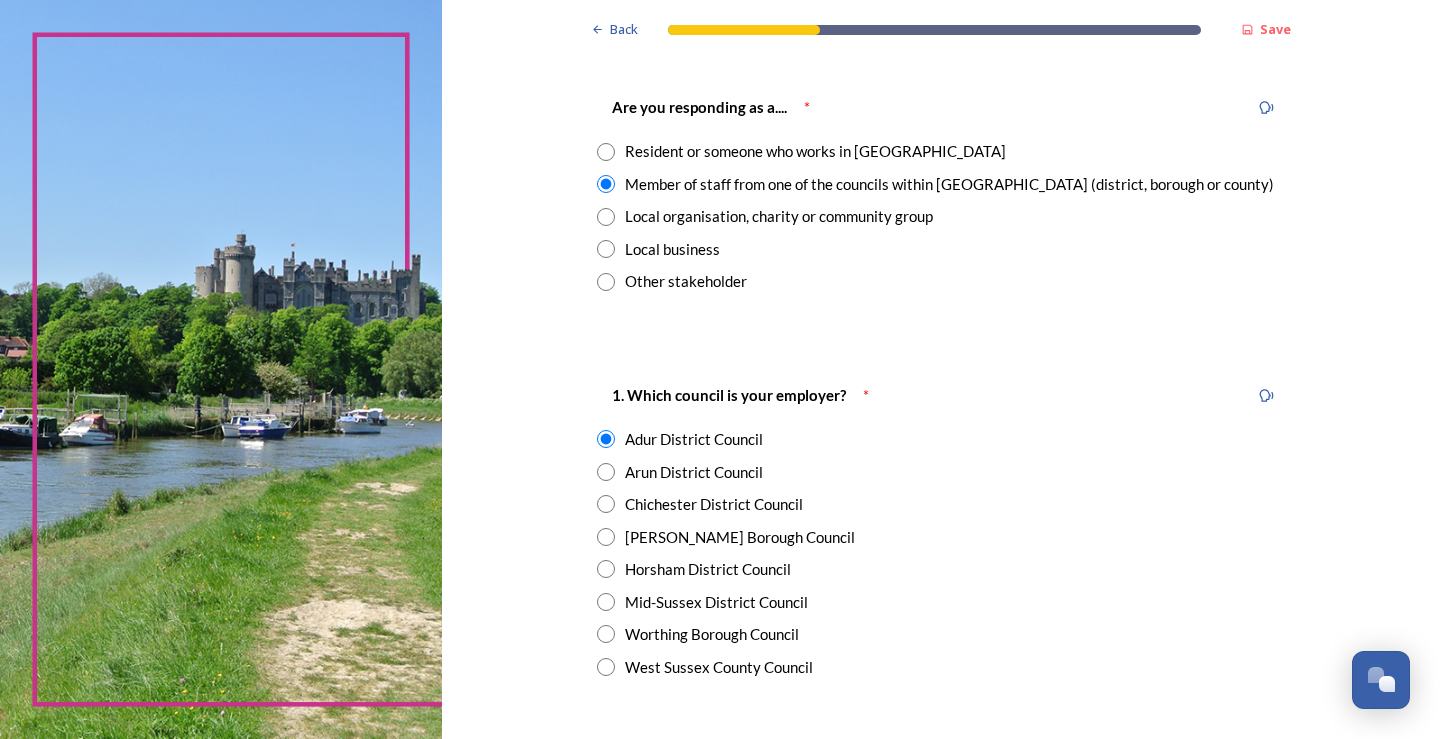 click on "Worthing Borough Council" at bounding box center [712, 634] 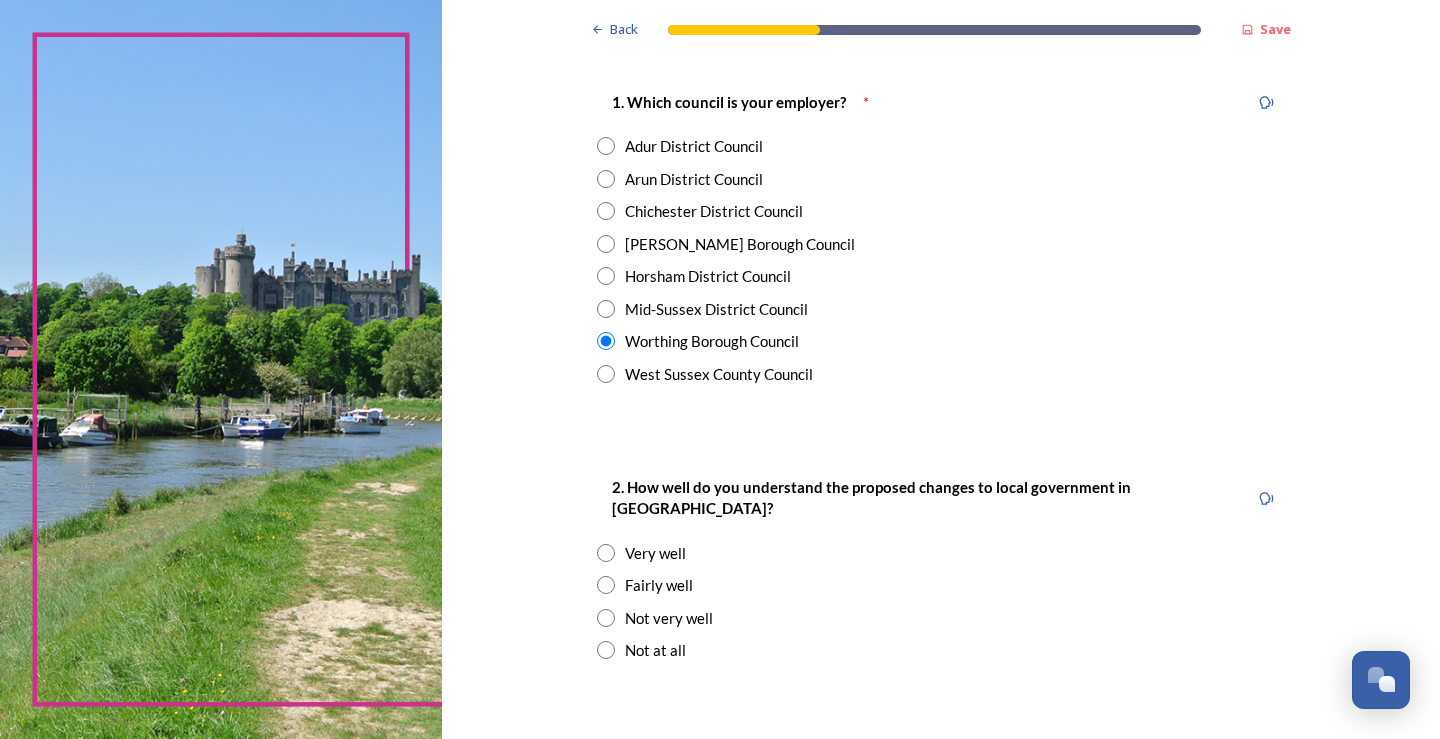 scroll, scrollTop: 400, scrollLeft: 0, axis: vertical 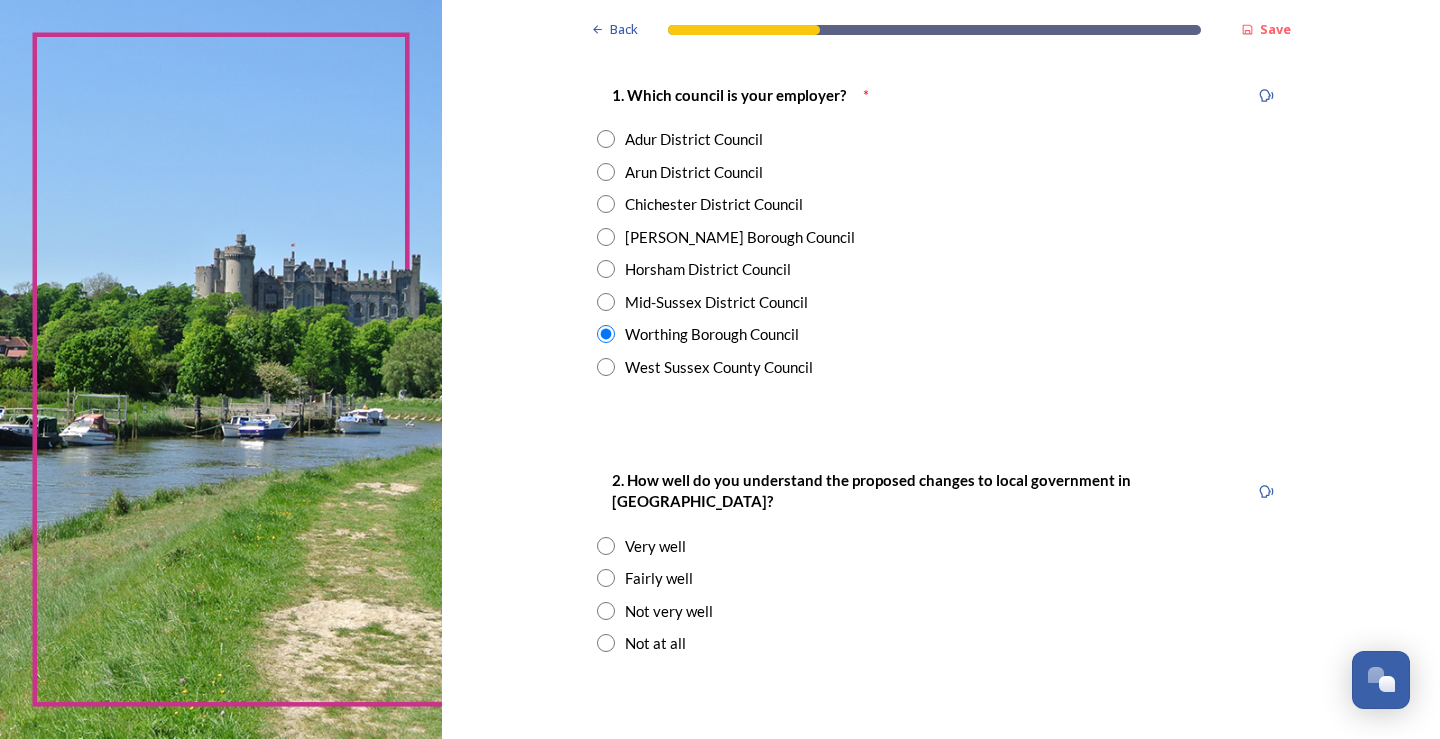 click on "Fairly well" at bounding box center [659, 578] 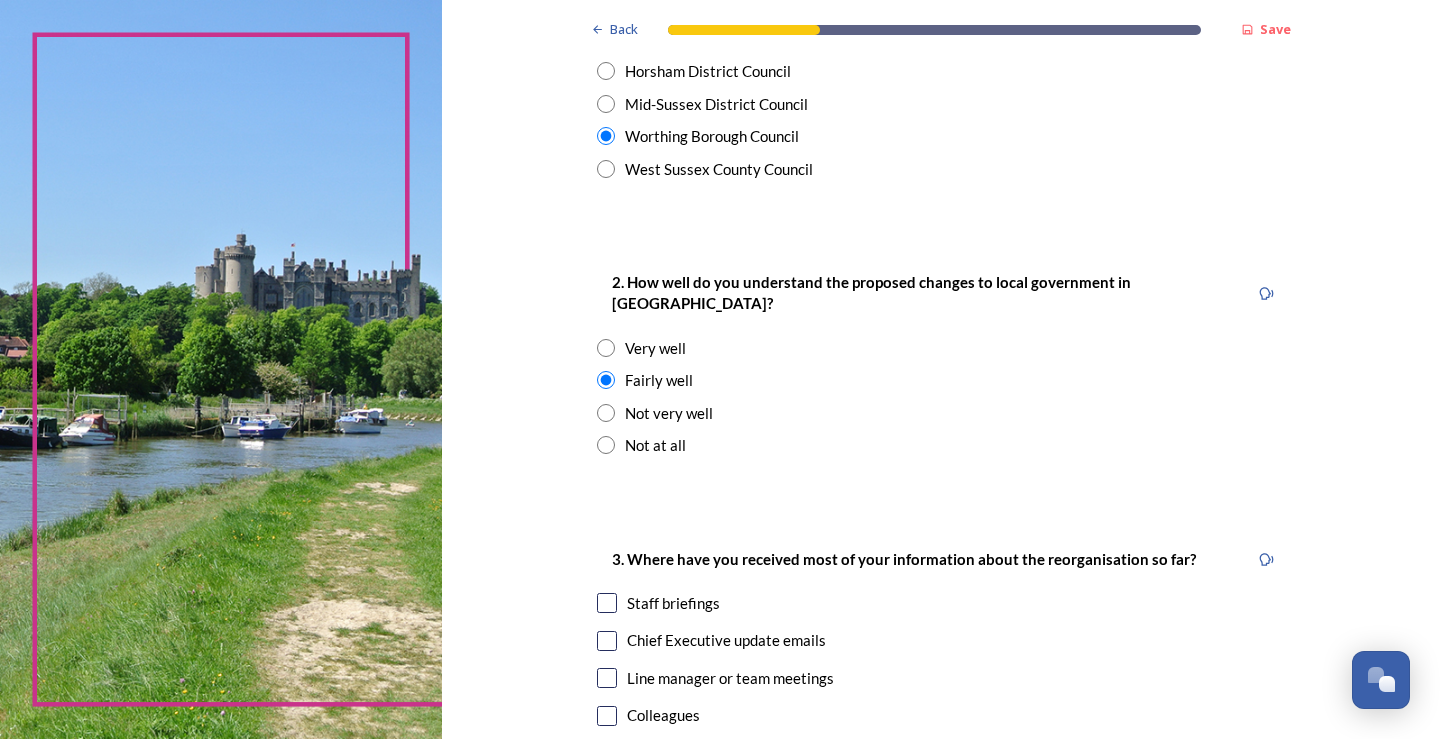 scroll, scrollTop: 600, scrollLeft: 0, axis: vertical 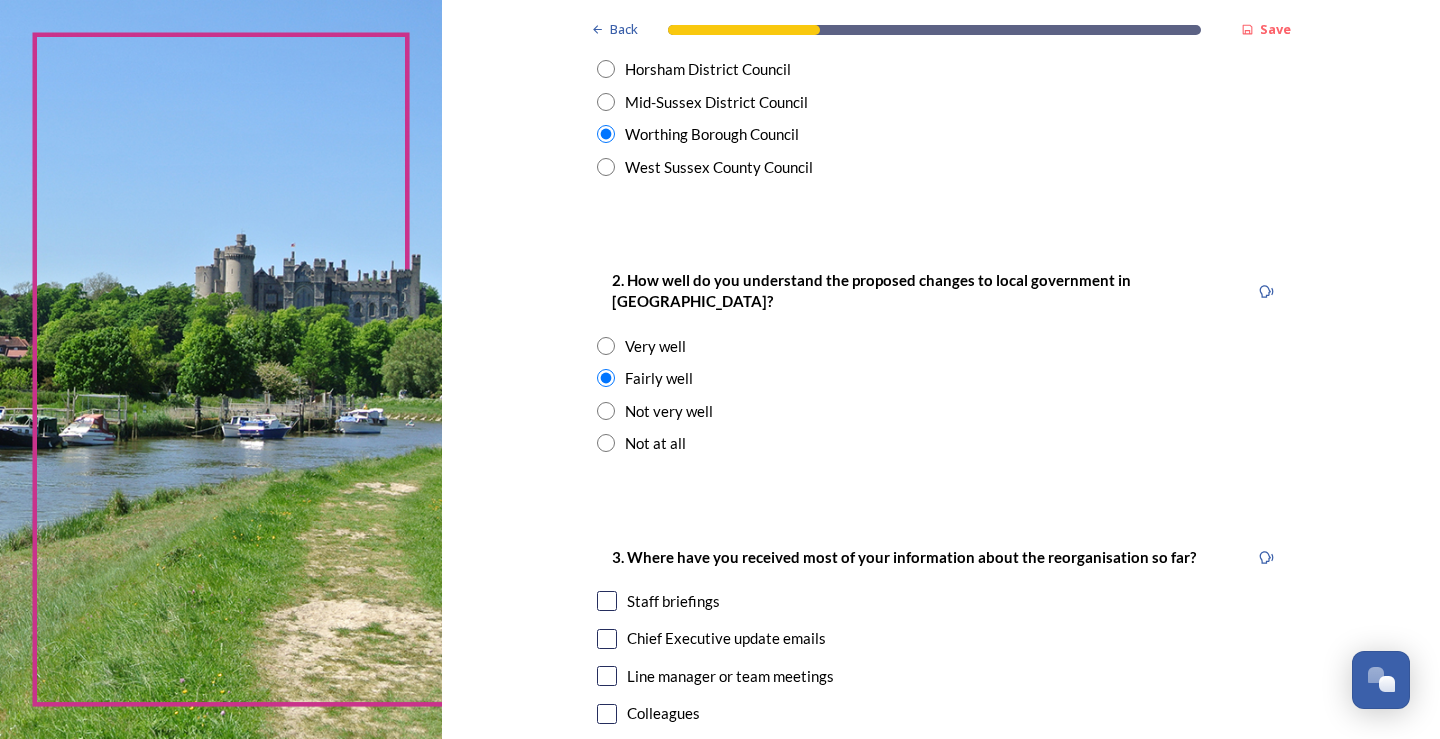 click on "Staff briefings" at bounding box center [673, 601] 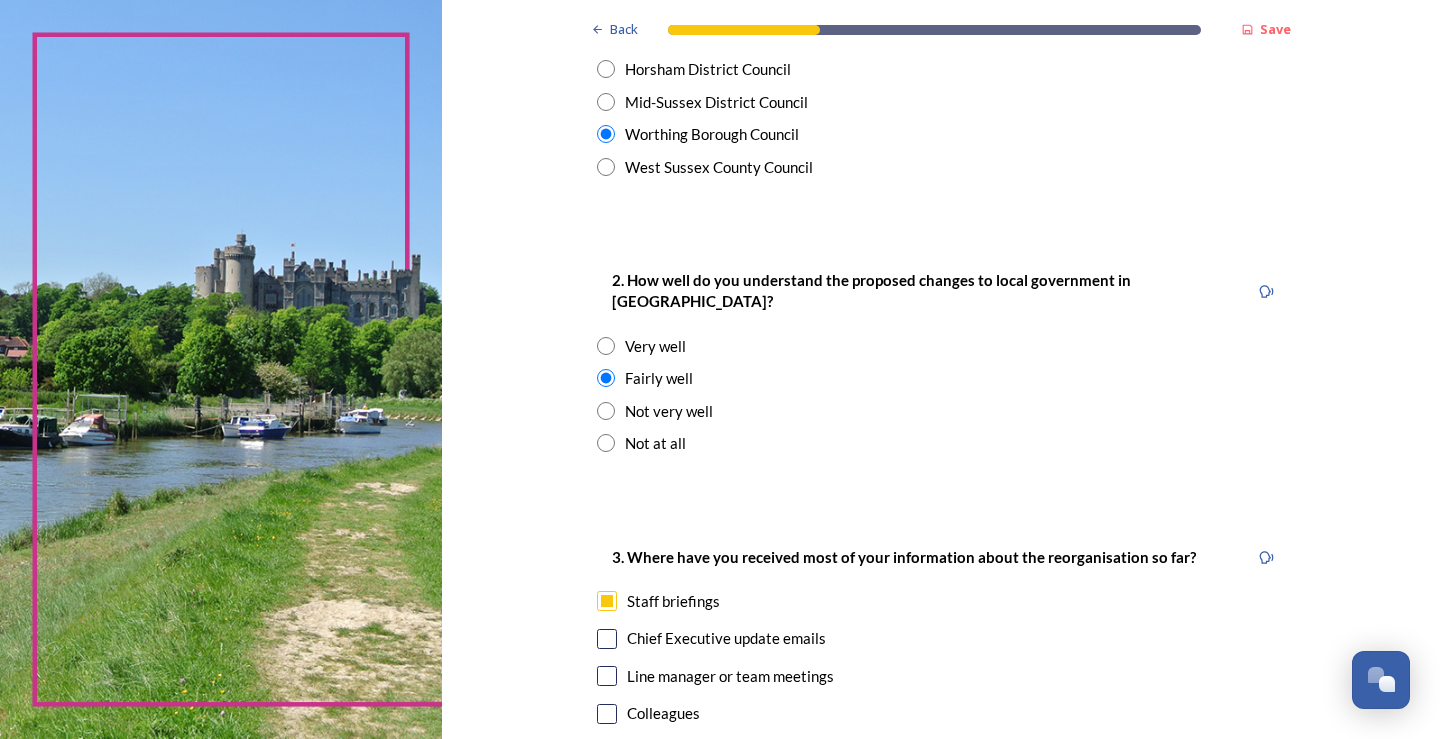 checkbox on "true" 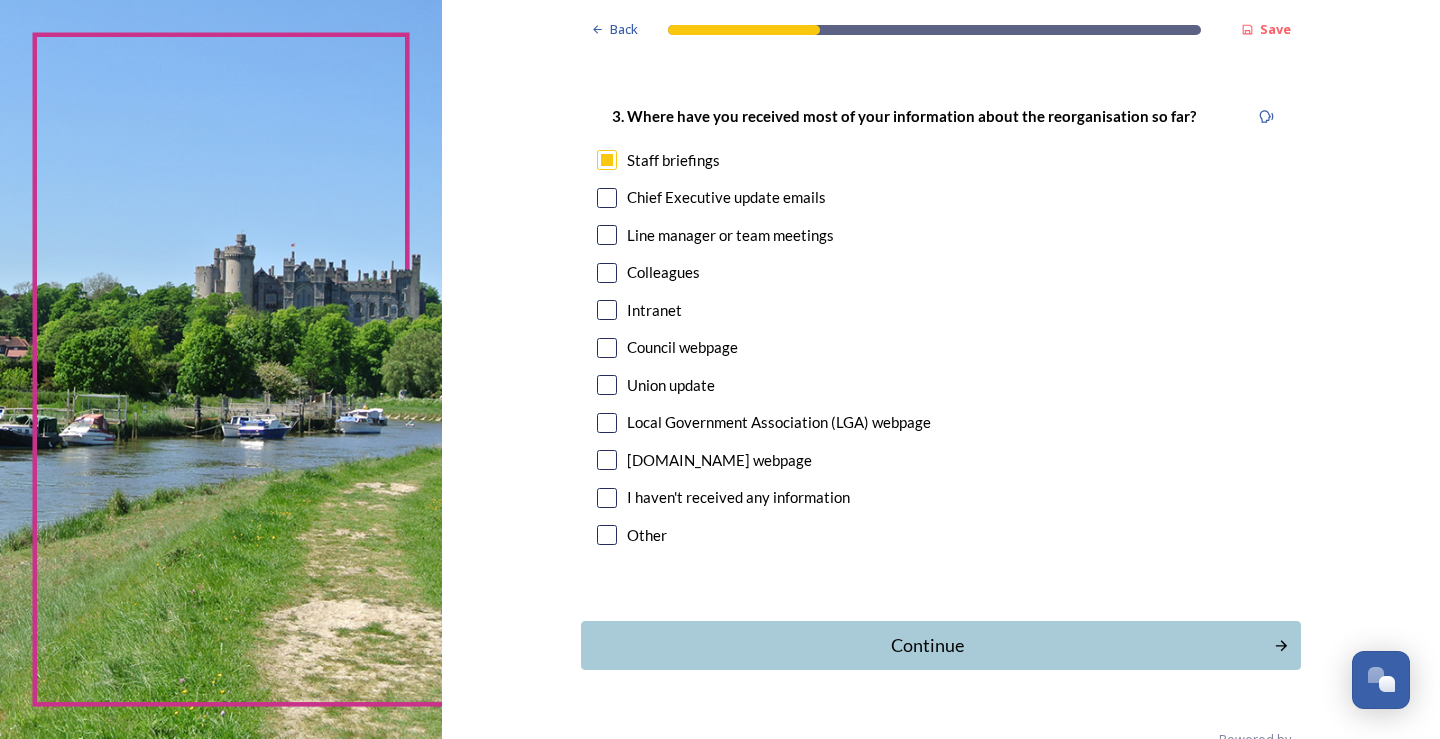 scroll, scrollTop: 1067, scrollLeft: 0, axis: vertical 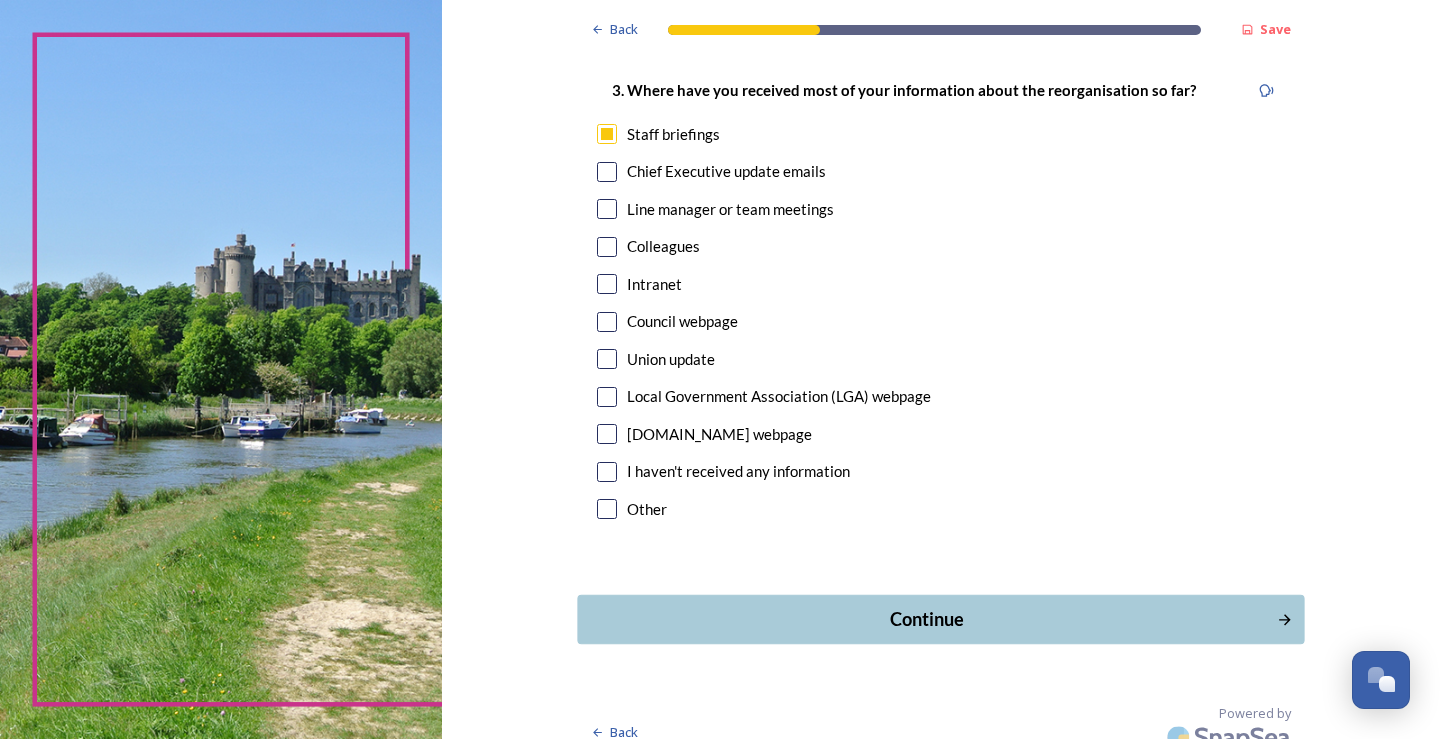click on "Continue" at bounding box center [926, 619] 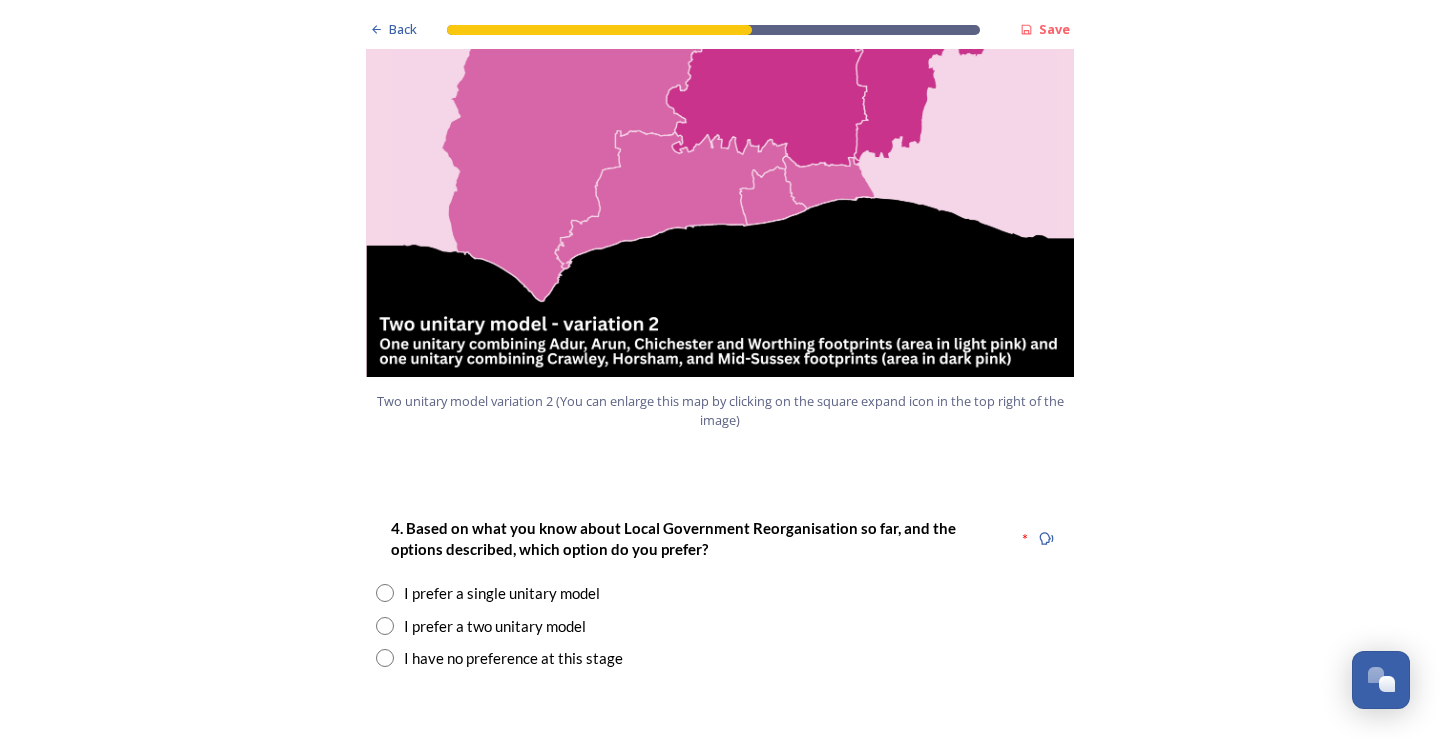 scroll, scrollTop: 2300, scrollLeft: 0, axis: vertical 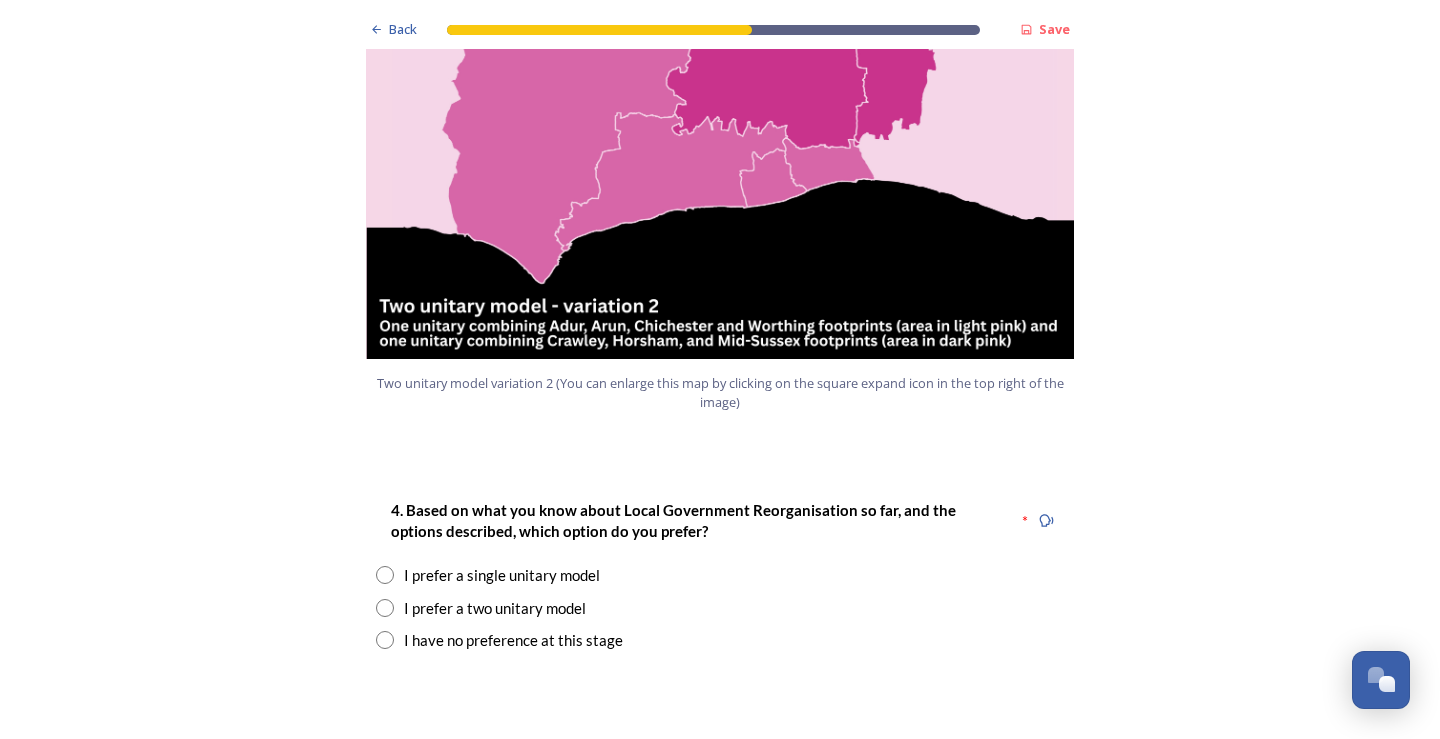 click on "I prefer a two unitary model" at bounding box center (495, 608) 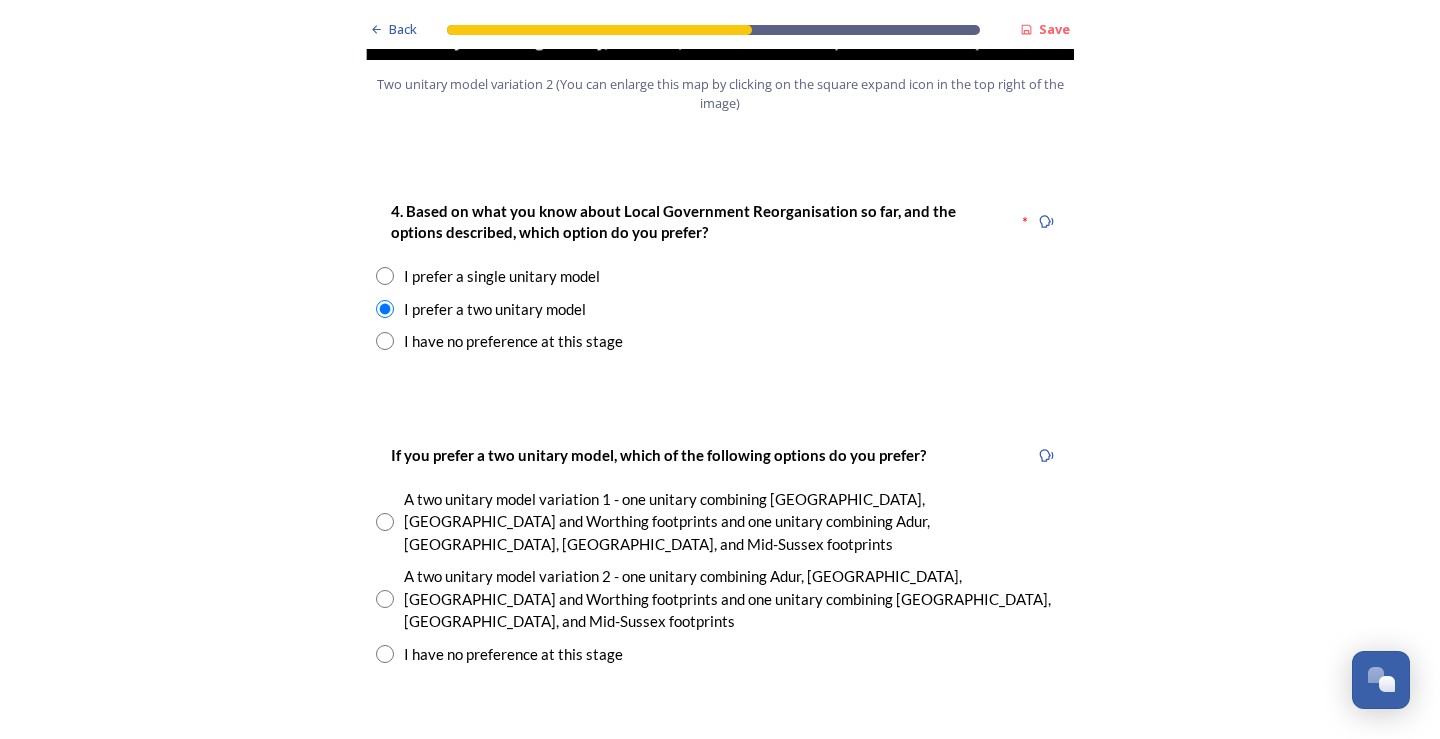 scroll, scrollTop: 2600, scrollLeft: 0, axis: vertical 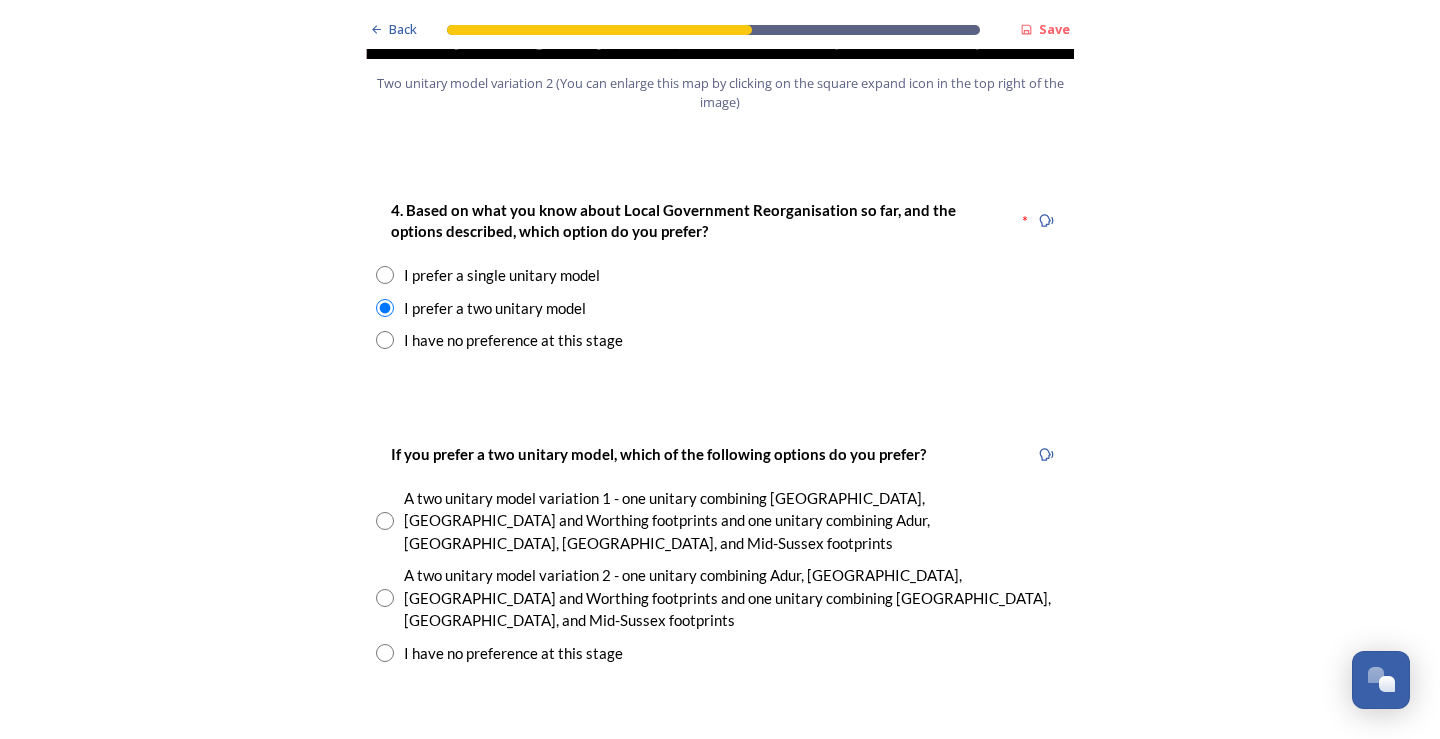 click on "A two unitary model variation 2 - one unitary combining Adur, [GEOGRAPHIC_DATA], [GEOGRAPHIC_DATA] and Worthing footprints and one unitary combining [GEOGRAPHIC_DATA], [GEOGRAPHIC_DATA], and Mid-Sussex footprints" at bounding box center (734, 598) 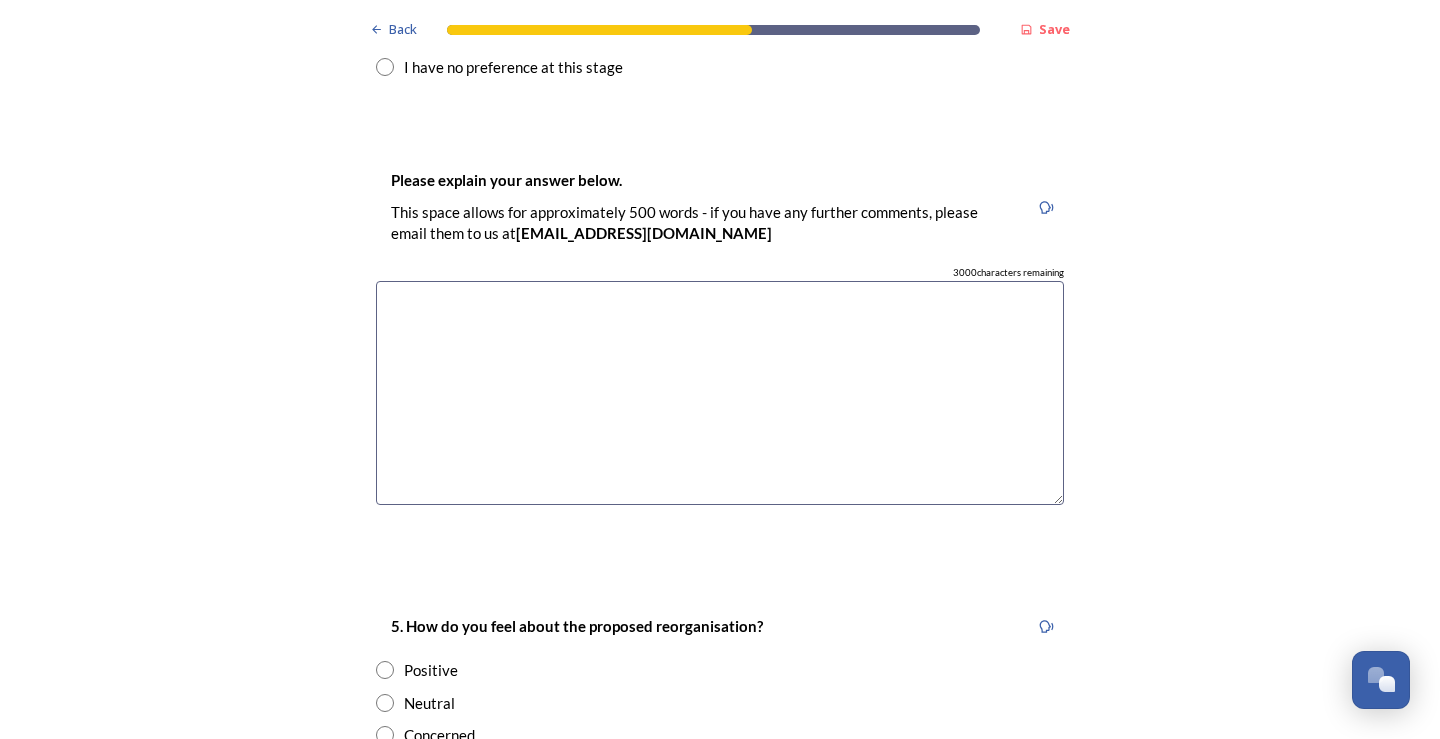 scroll, scrollTop: 3200, scrollLeft: 0, axis: vertical 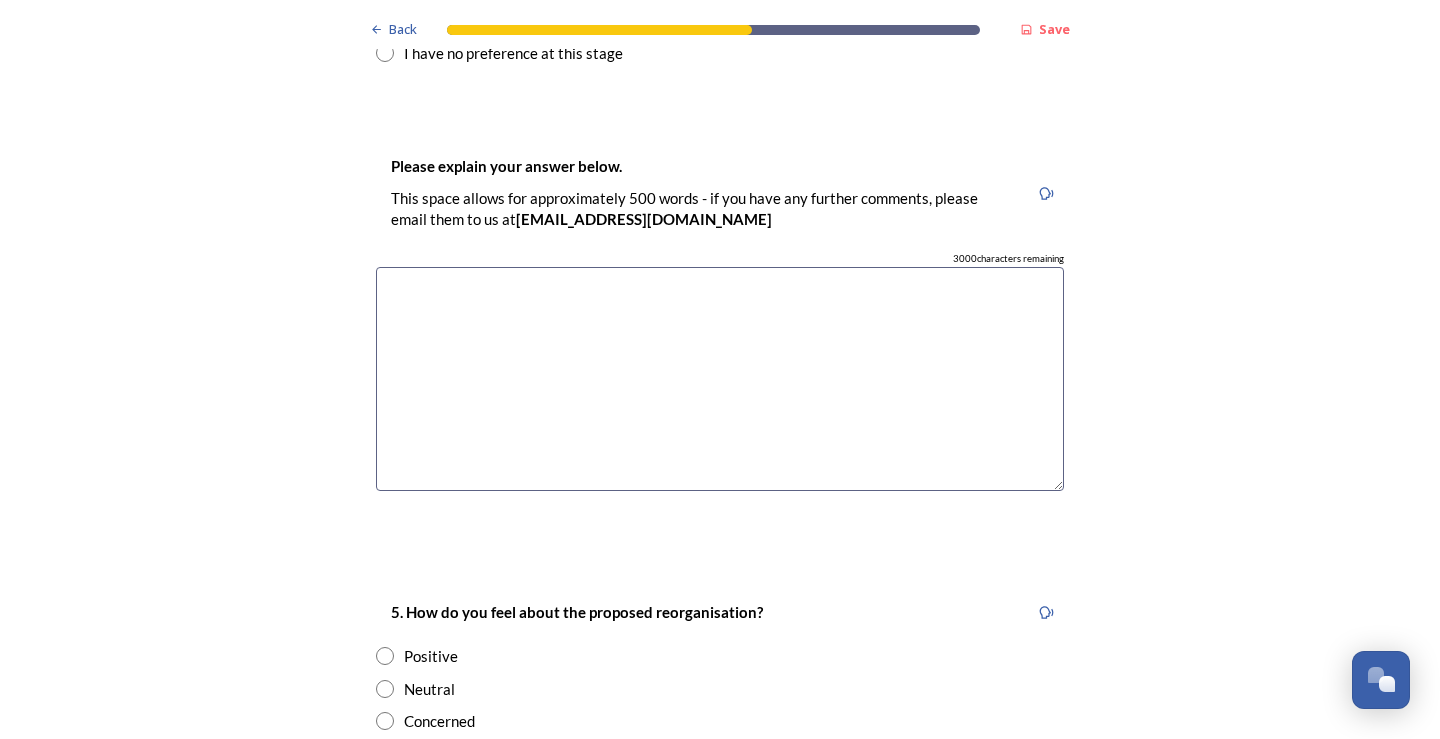 click on "Neutral" at bounding box center (429, 689) 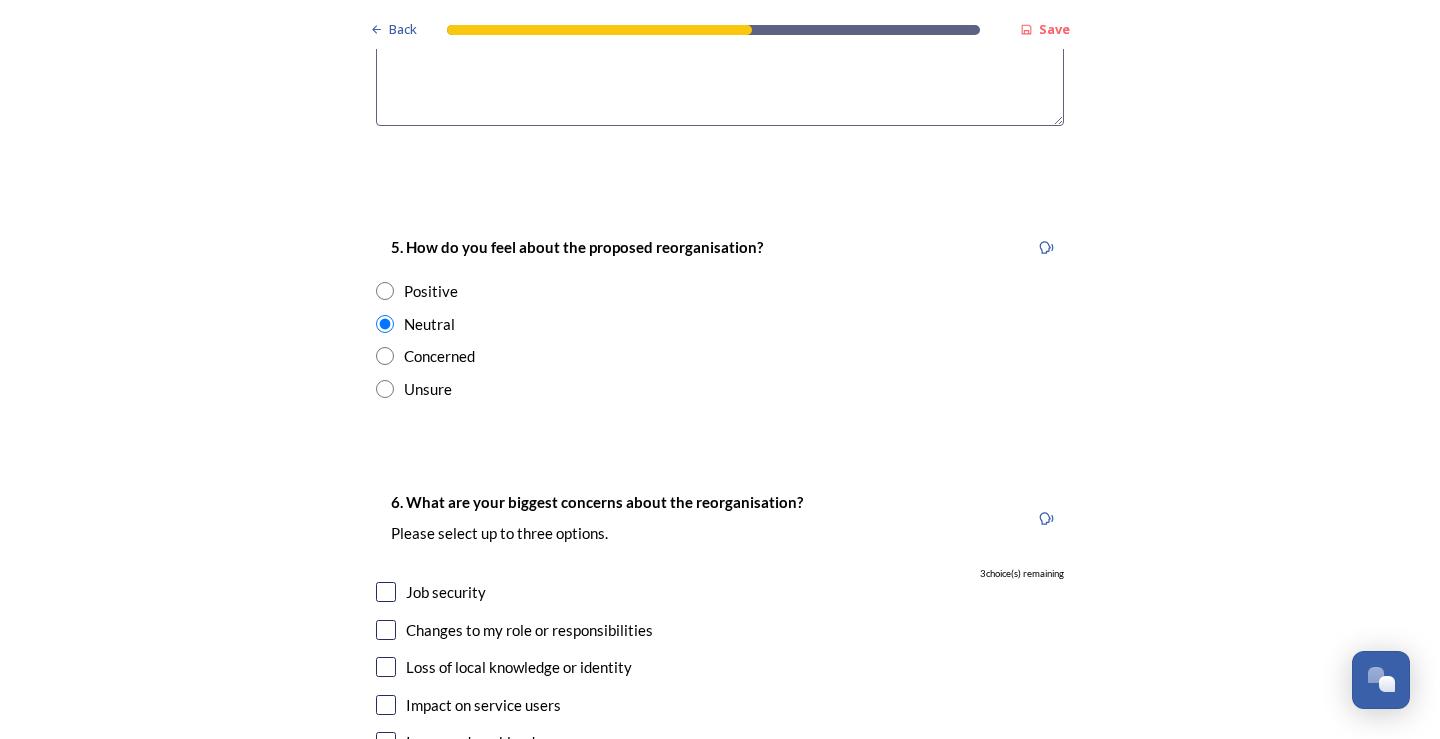 scroll, scrollTop: 3600, scrollLeft: 0, axis: vertical 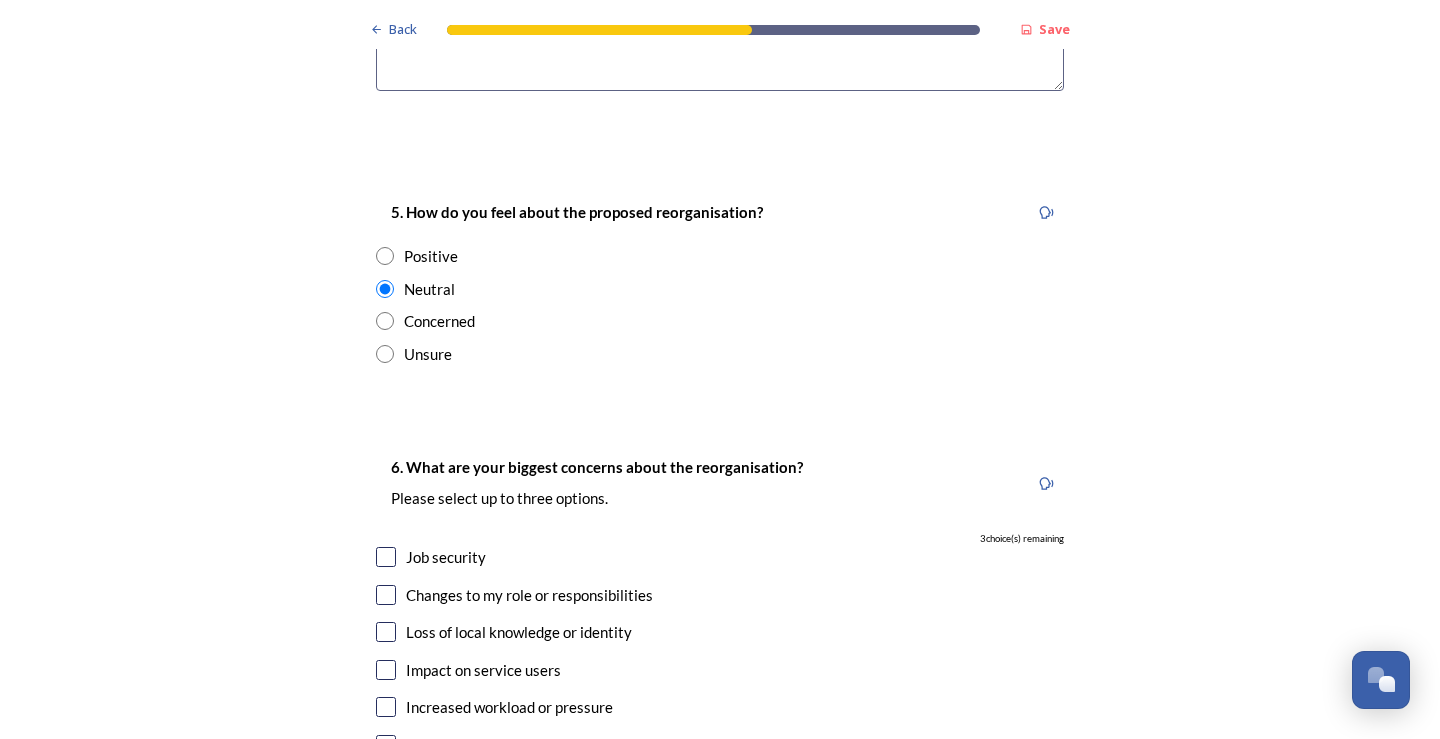 click on "Job security" at bounding box center (446, 557) 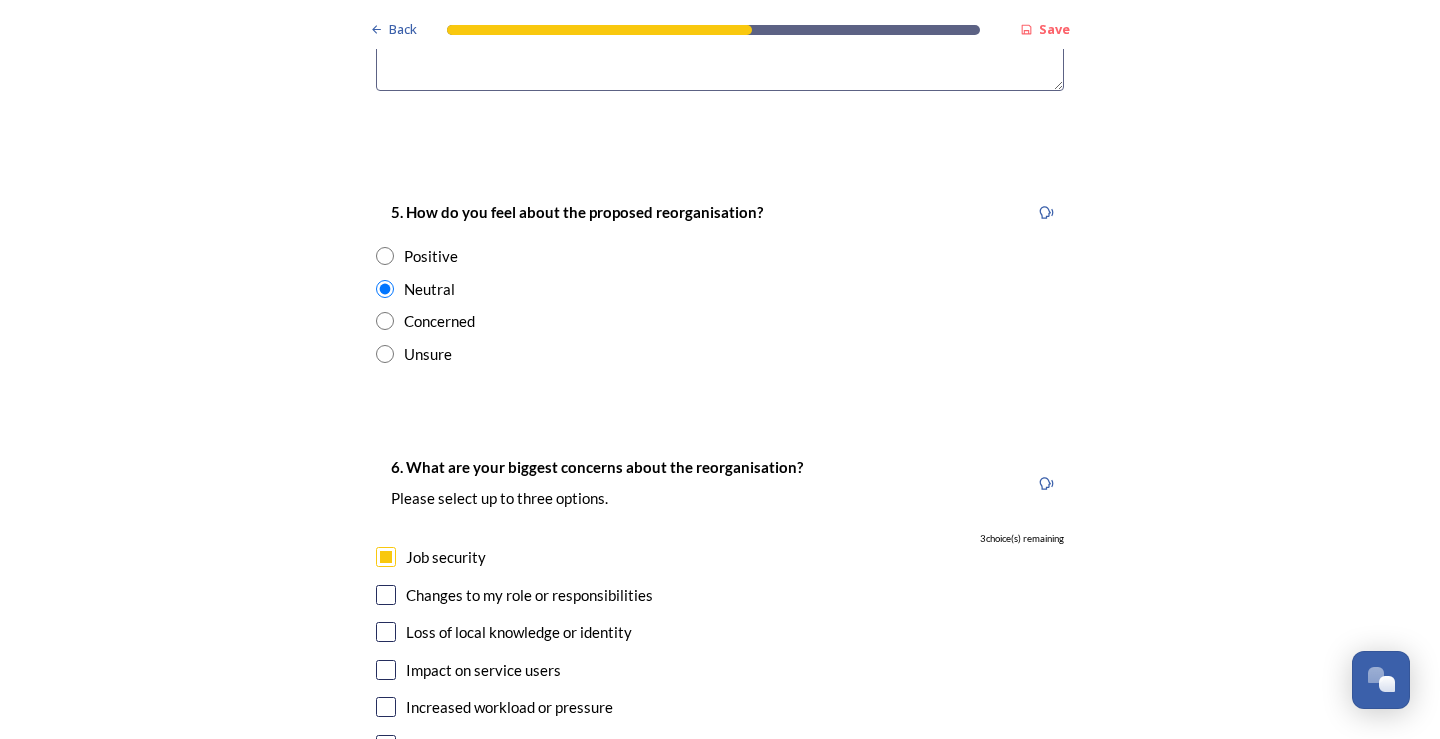 checkbox on "true" 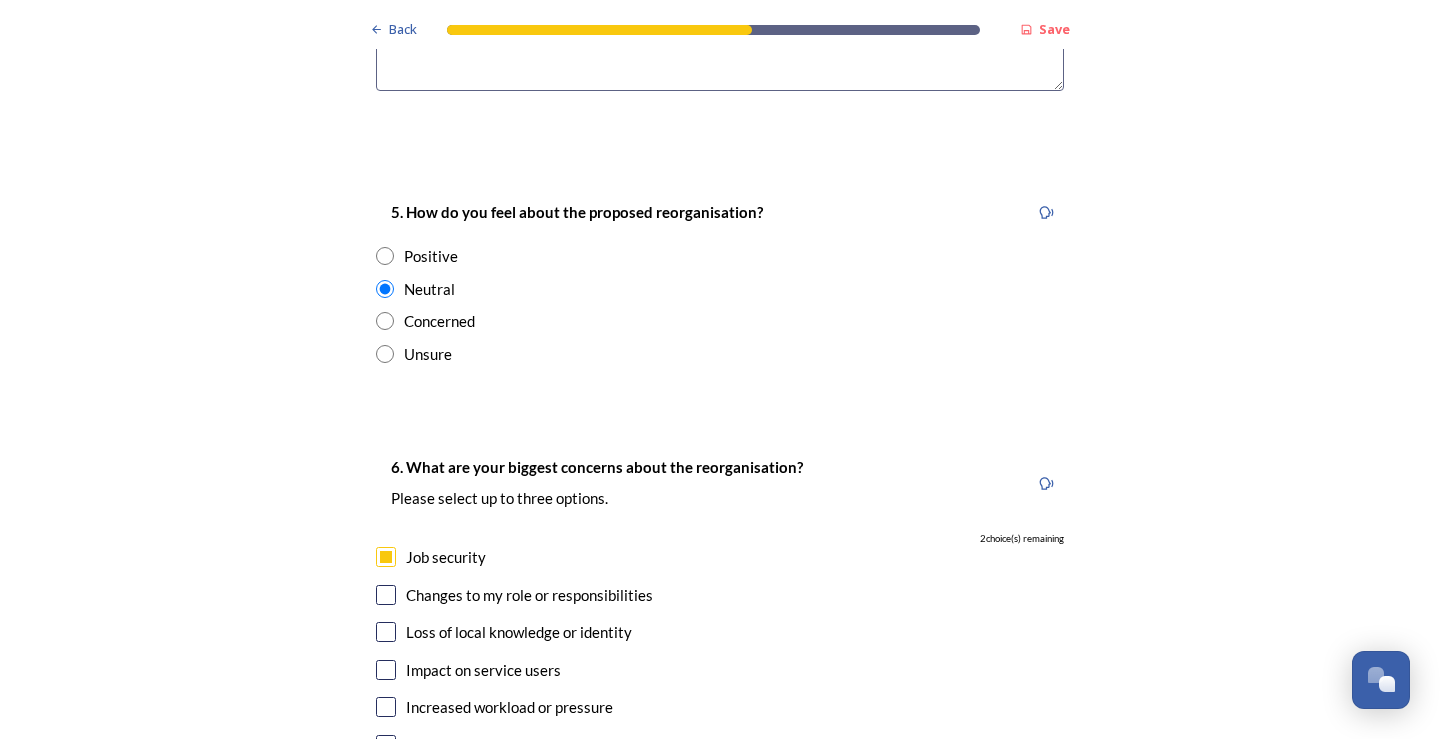 click on "Changes to my role or responsibilities" at bounding box center [529, 595] 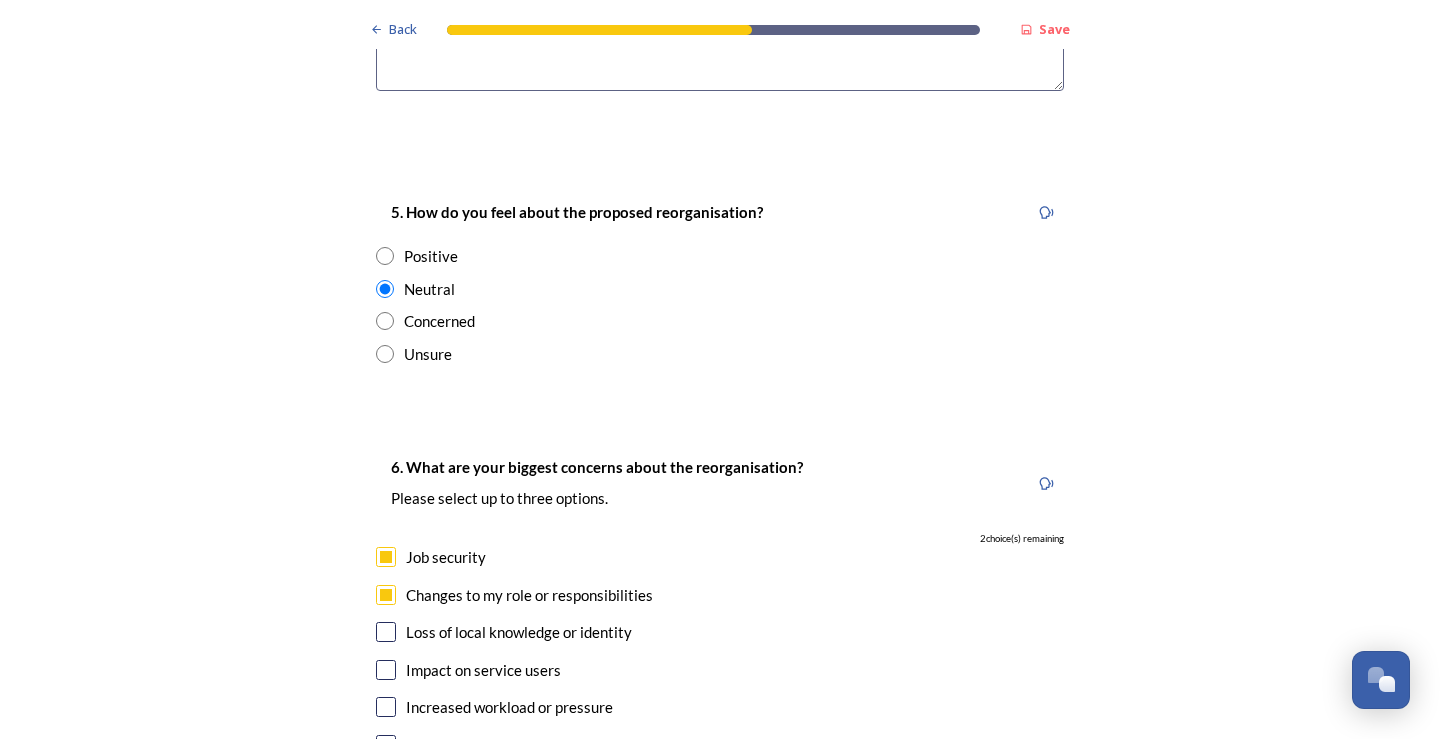 checkbox on "true" 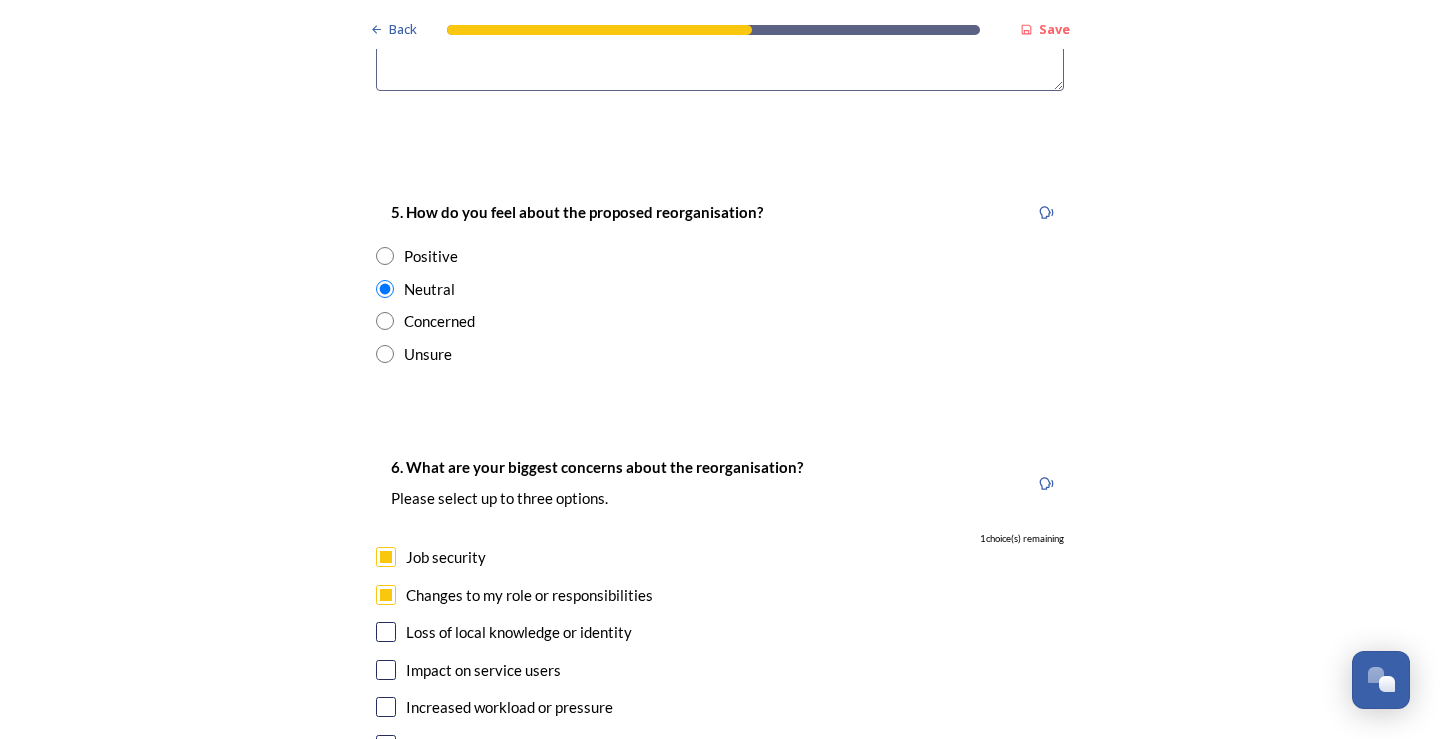 click on "Loss of local knowledge or identity" at bounding box center (519, 632) 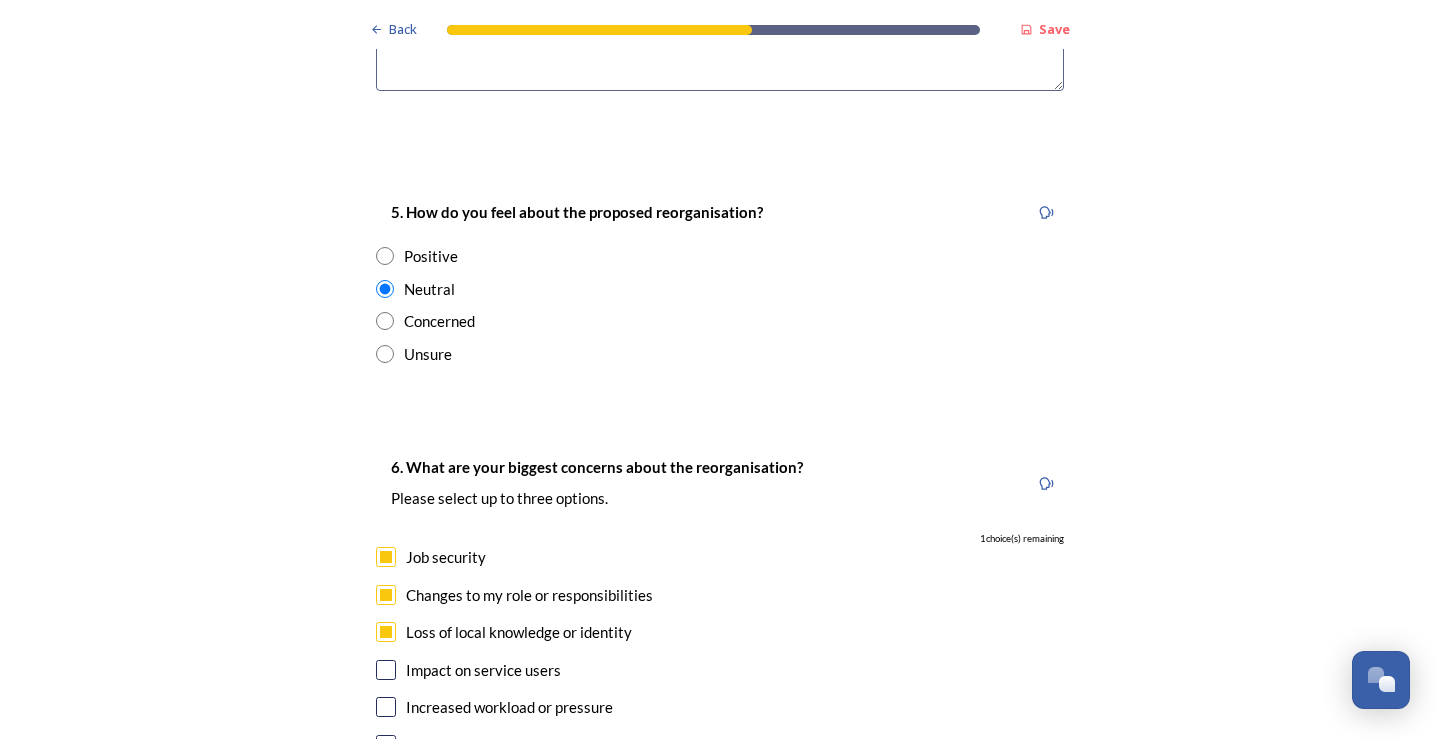 checkbox on "true" 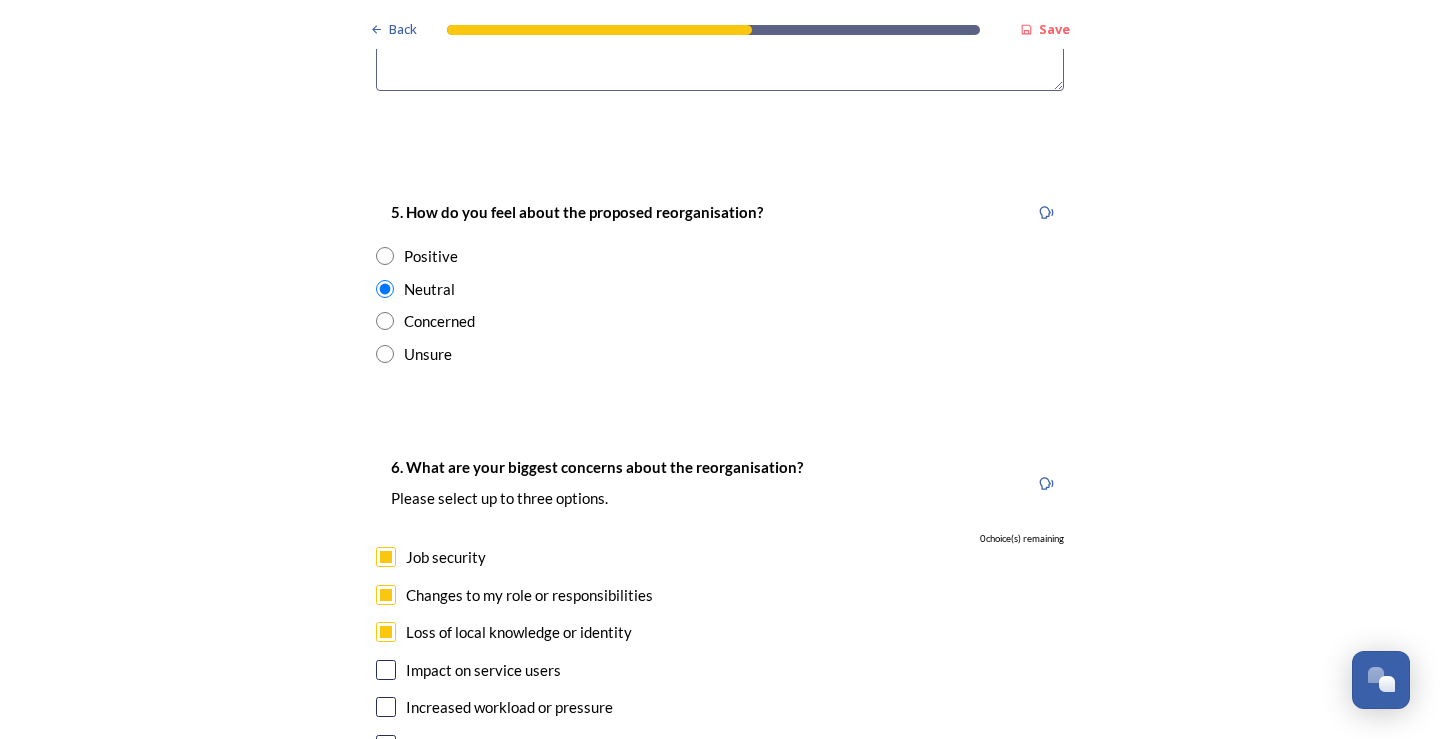 click on "Impact on service users" at bounding box center (483, 670) 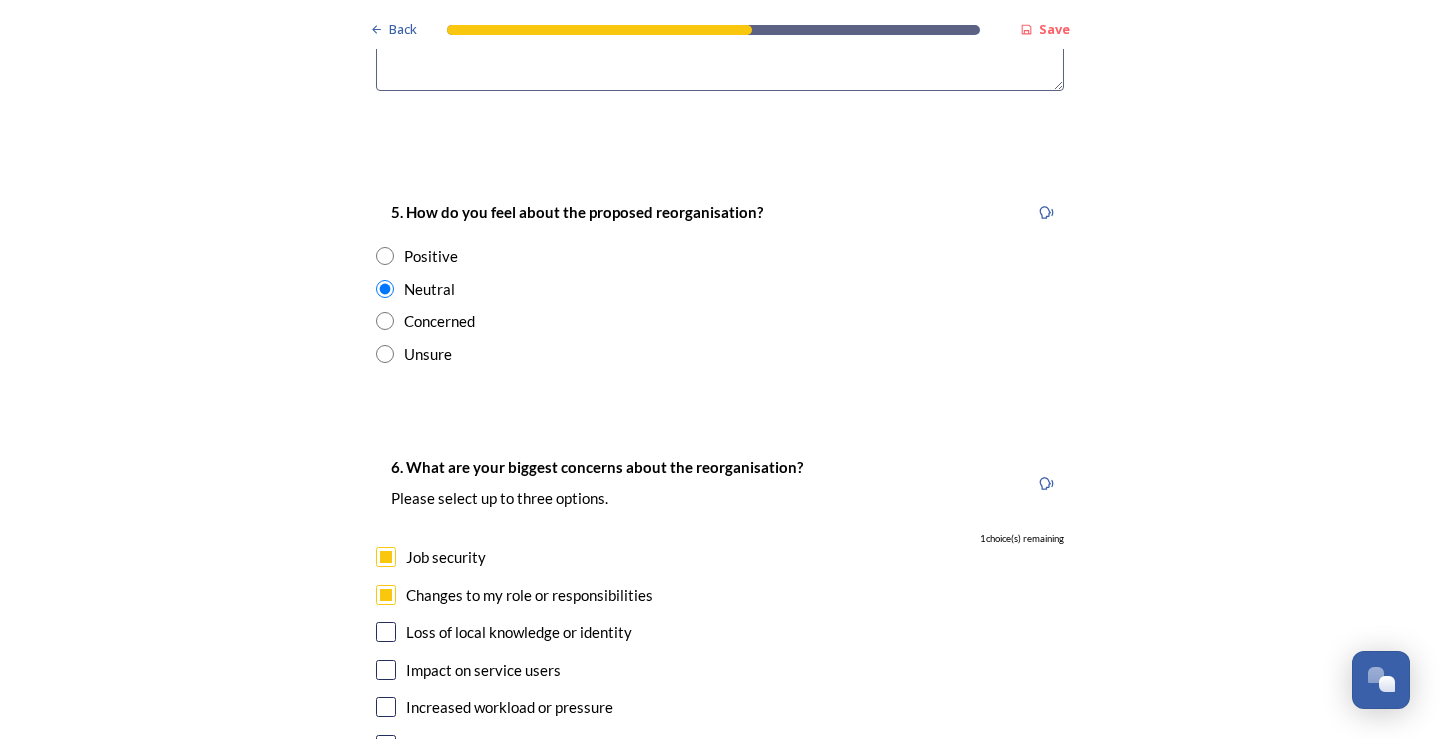 click at bounding box center (386, 670) 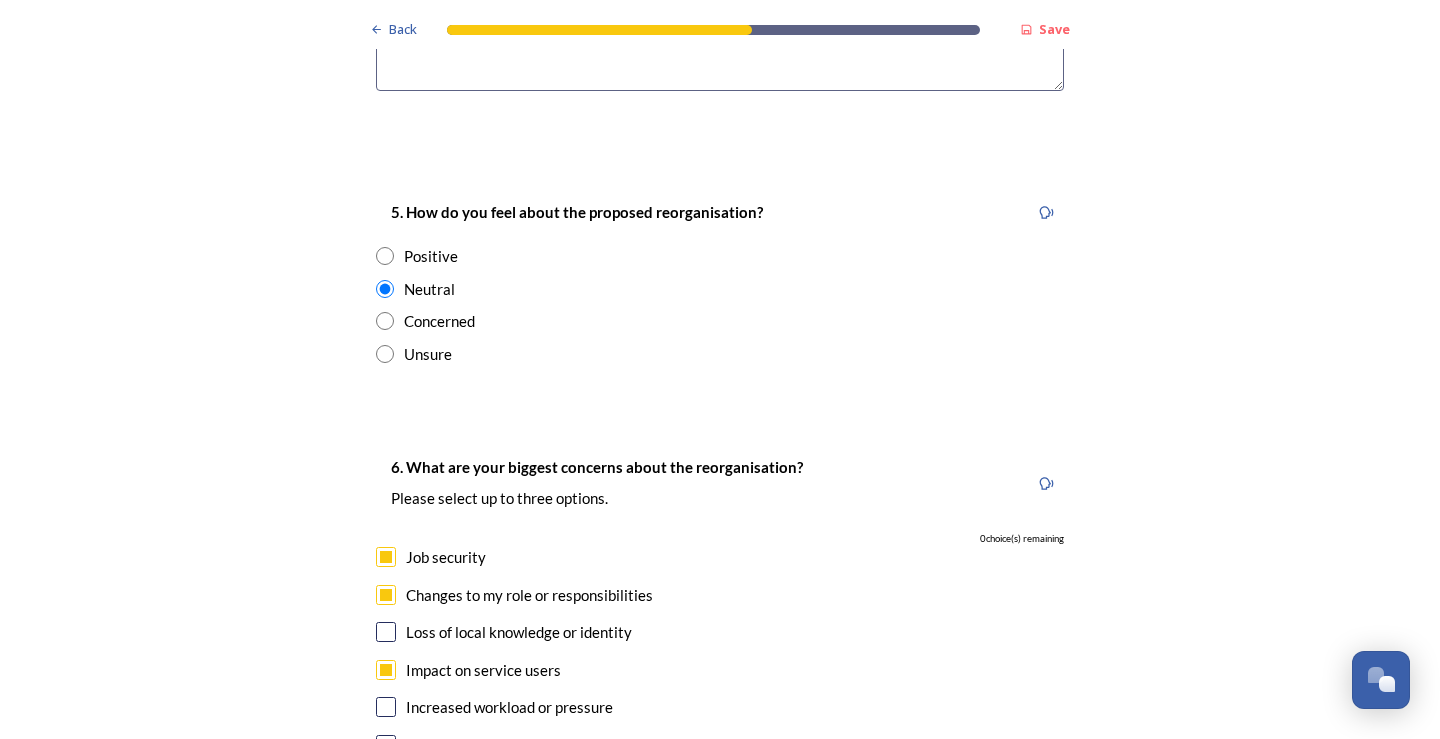 click at bounding box center (386, 707) 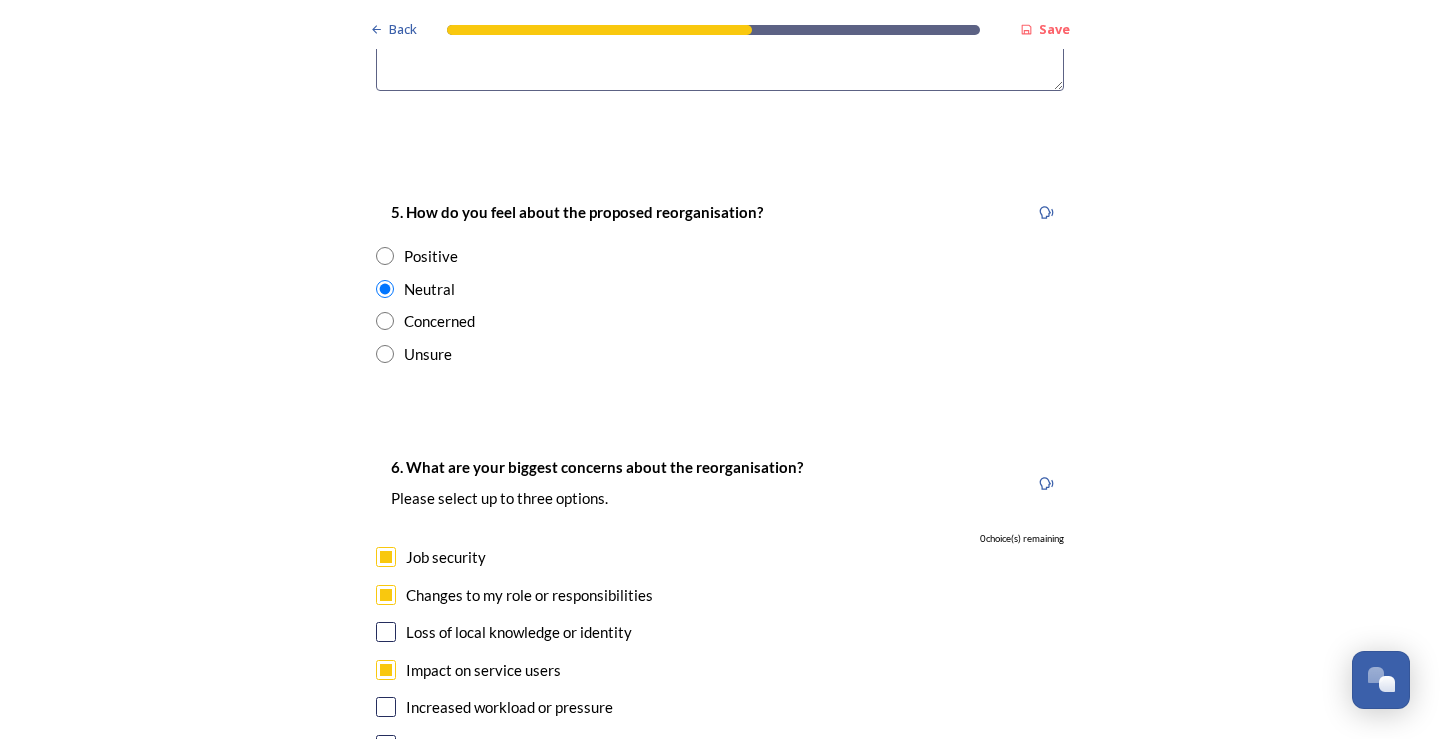 click at bounding box center [386, 595] 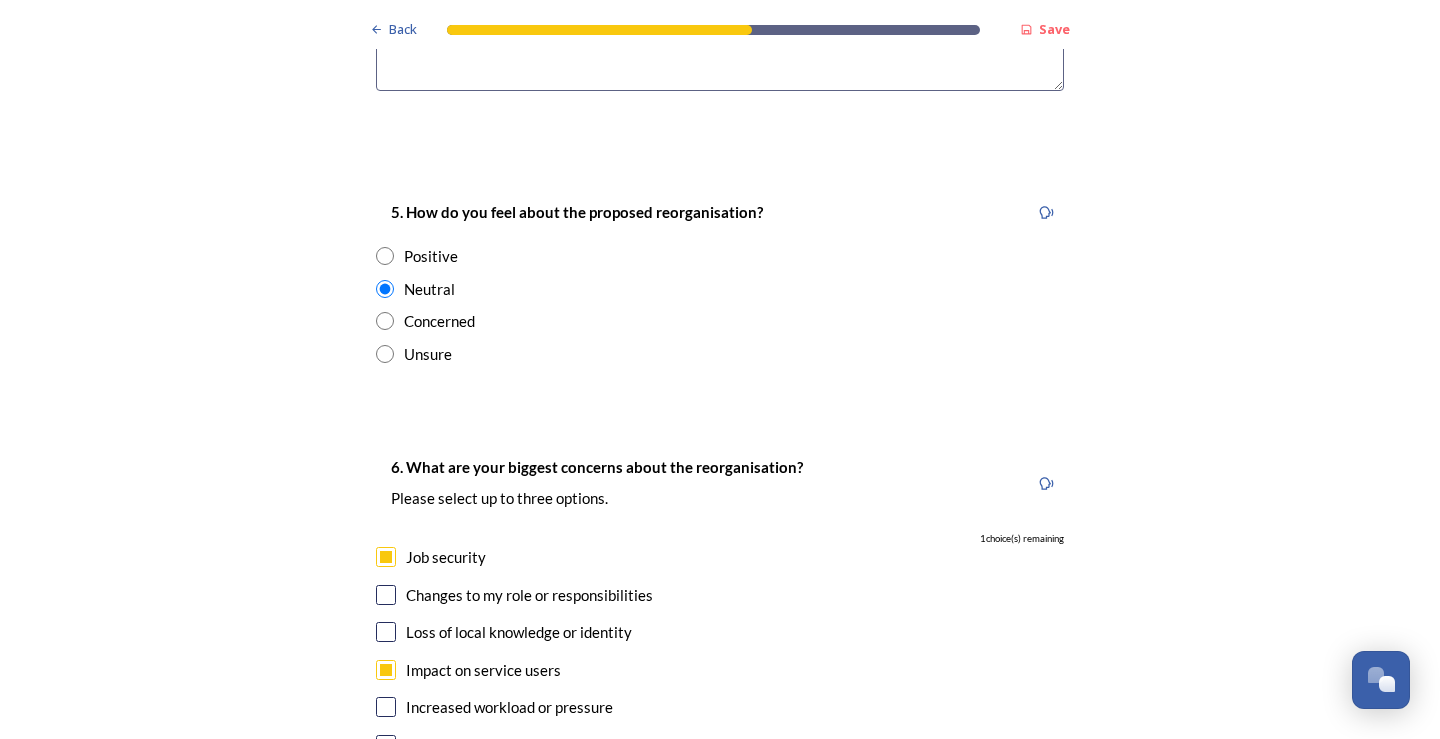 click at bounding box center (386, 707) 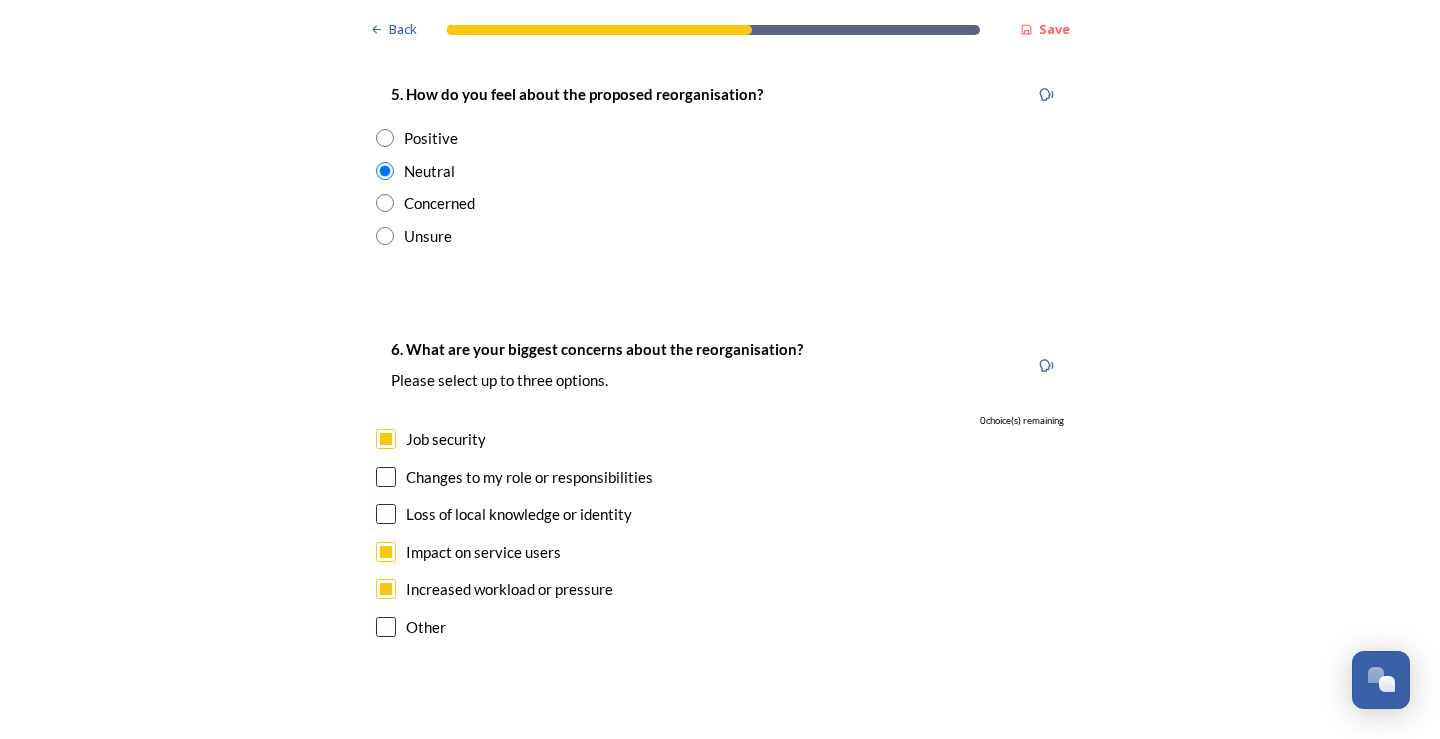 scroll, scrollTop: 3900, scrollLeft: 0, axis: vertical 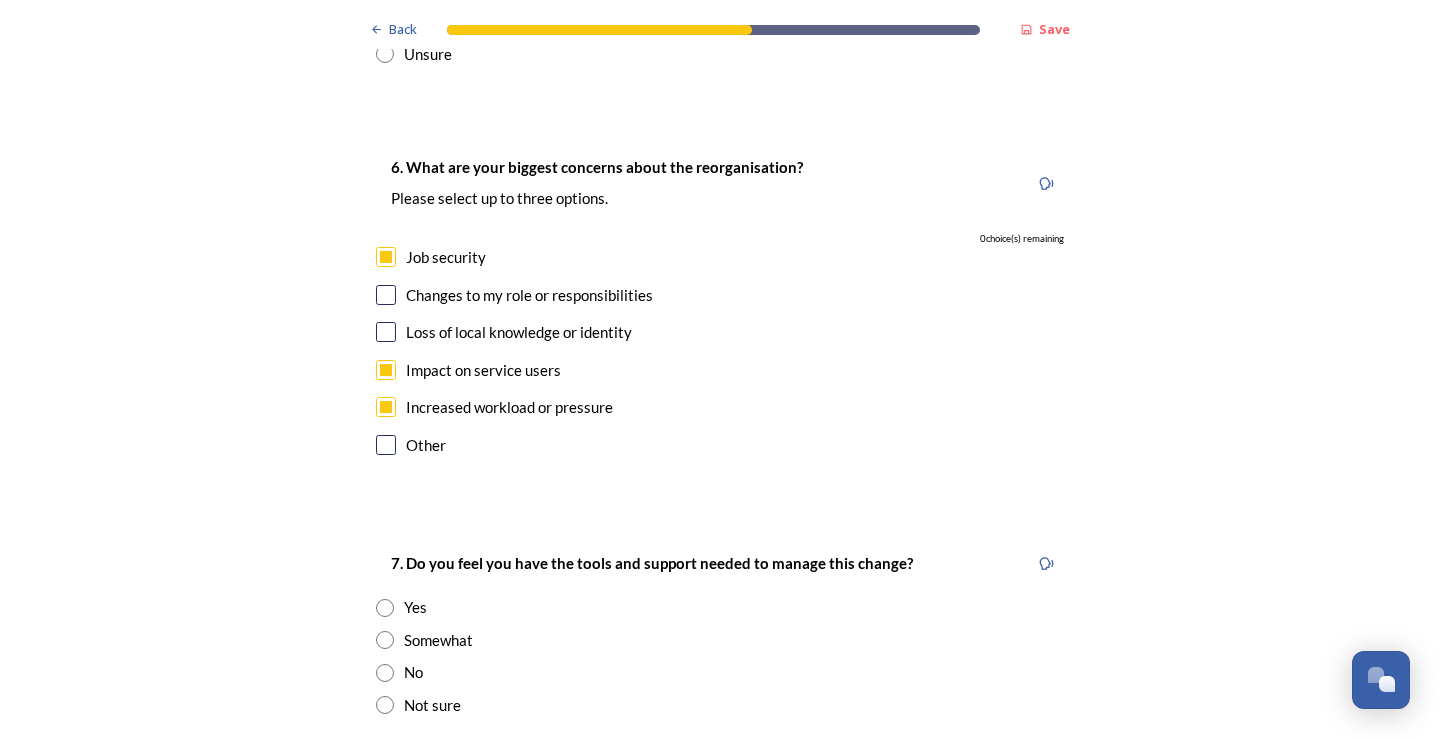 click on "Somewhat" at bounding box center [438, 640] 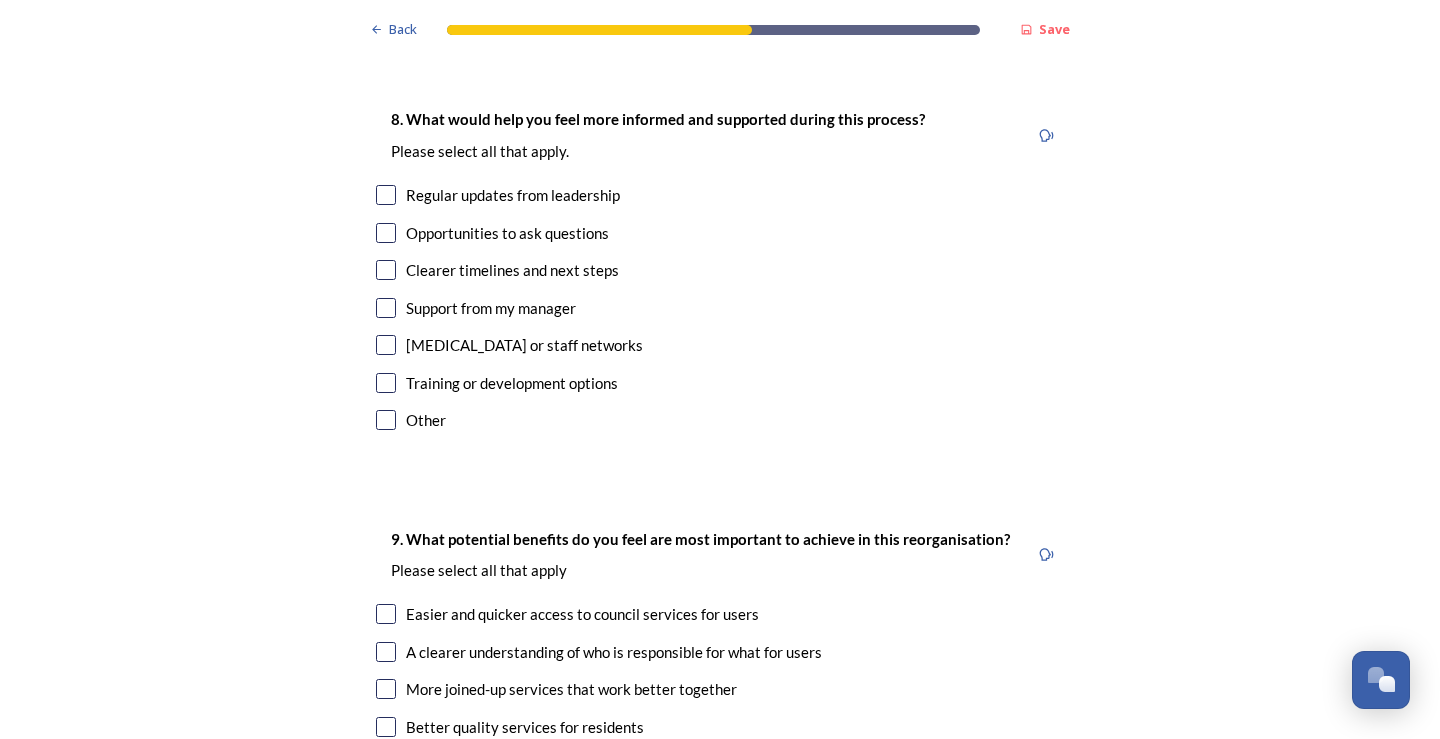 scroll, scrollTop: 4600, scrollLeft: 0, axis: vertical 